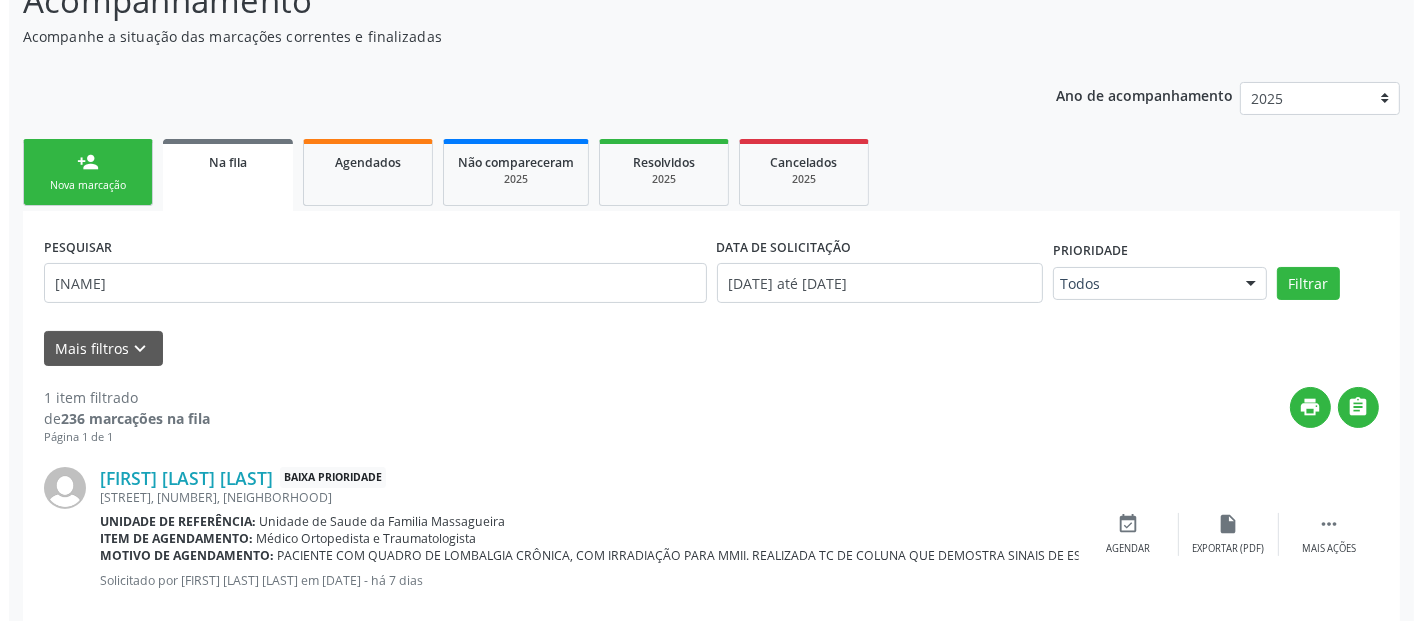 scroll, scrollTop: 222, scrollLeft: 0, axis: vertical 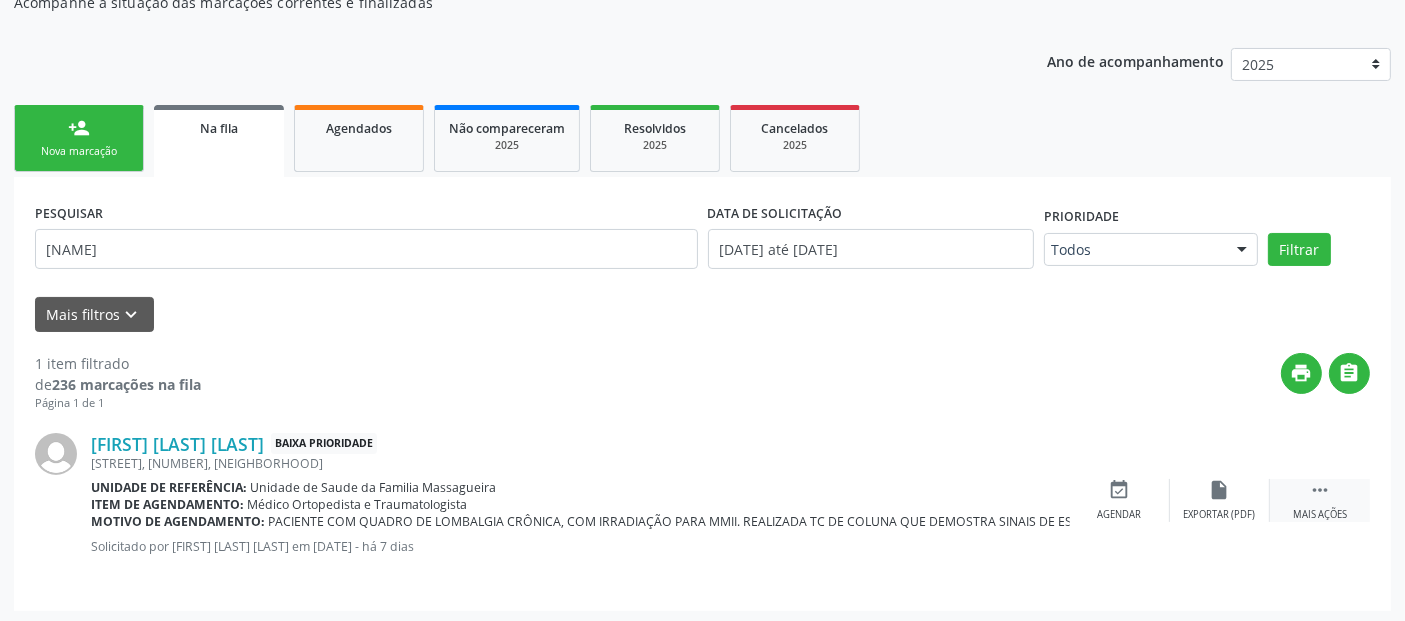 click on "" at bounding box center [1320, 490] 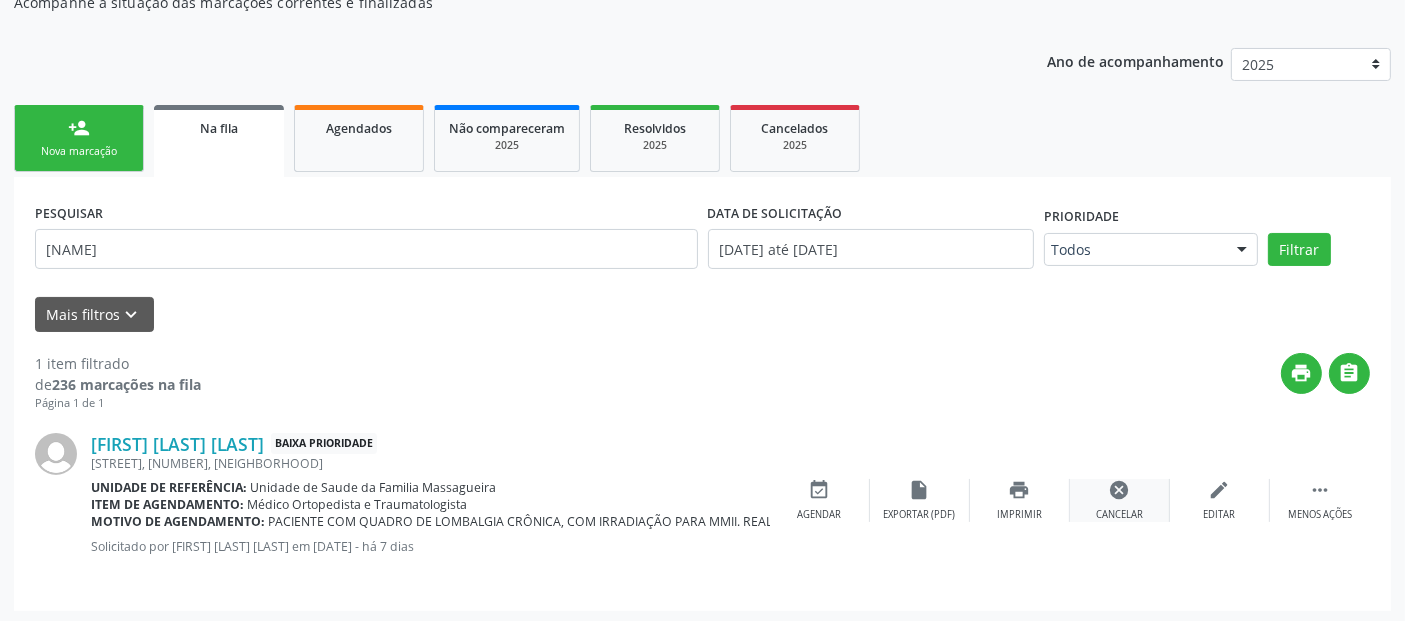 click on "cancel" at bounding box center (1120, 490) 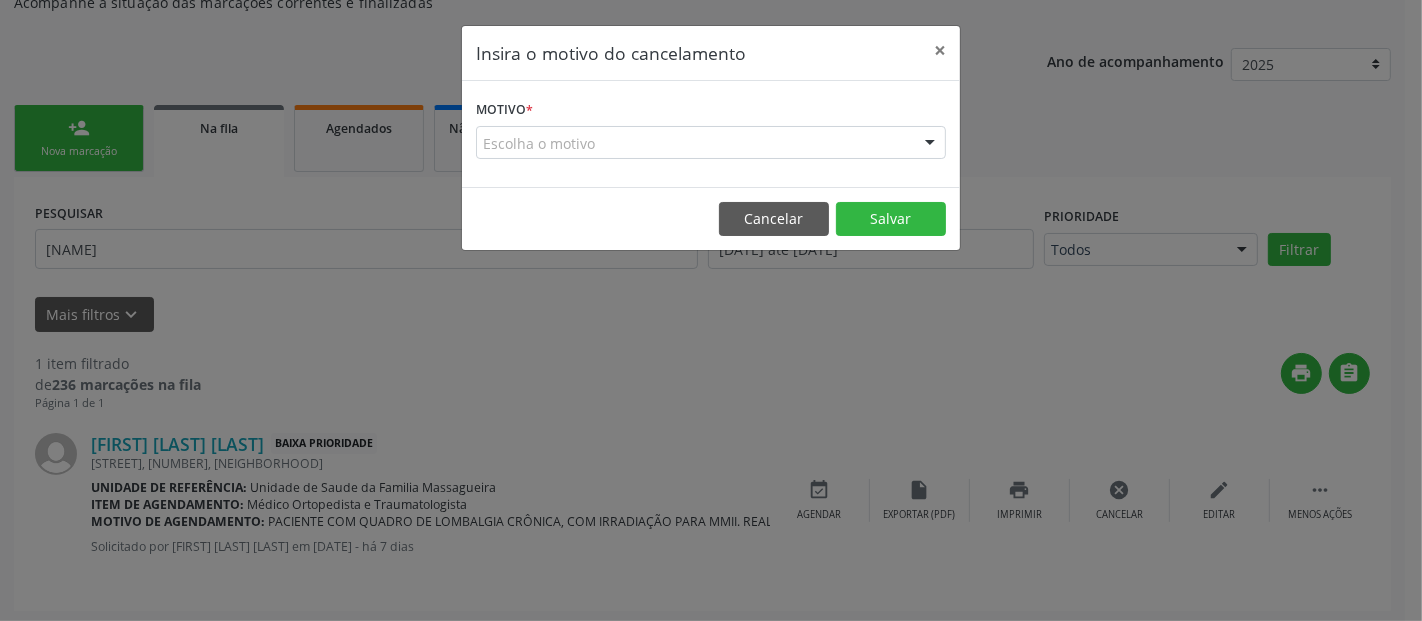 click on "Escolha o motivo" at bounding box center (711, 143) 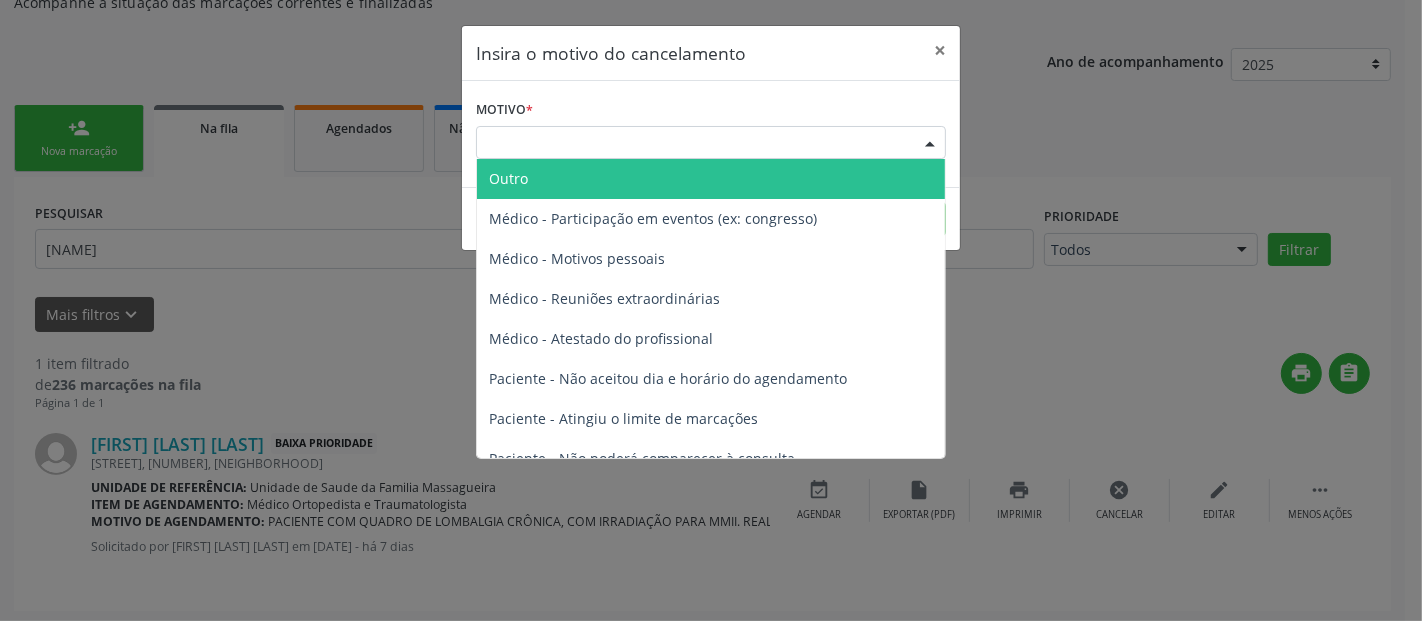 click on "Outro" at bounding box center [711, 179] 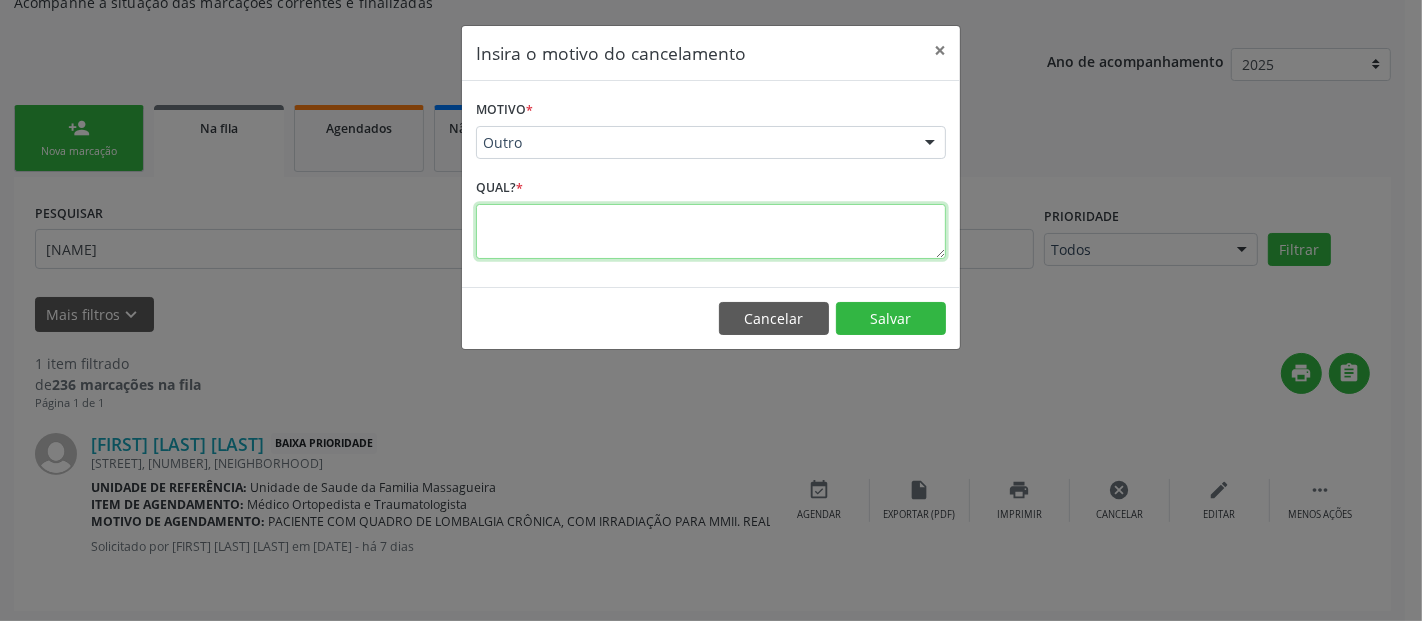 click at bounding box center (711, 231) 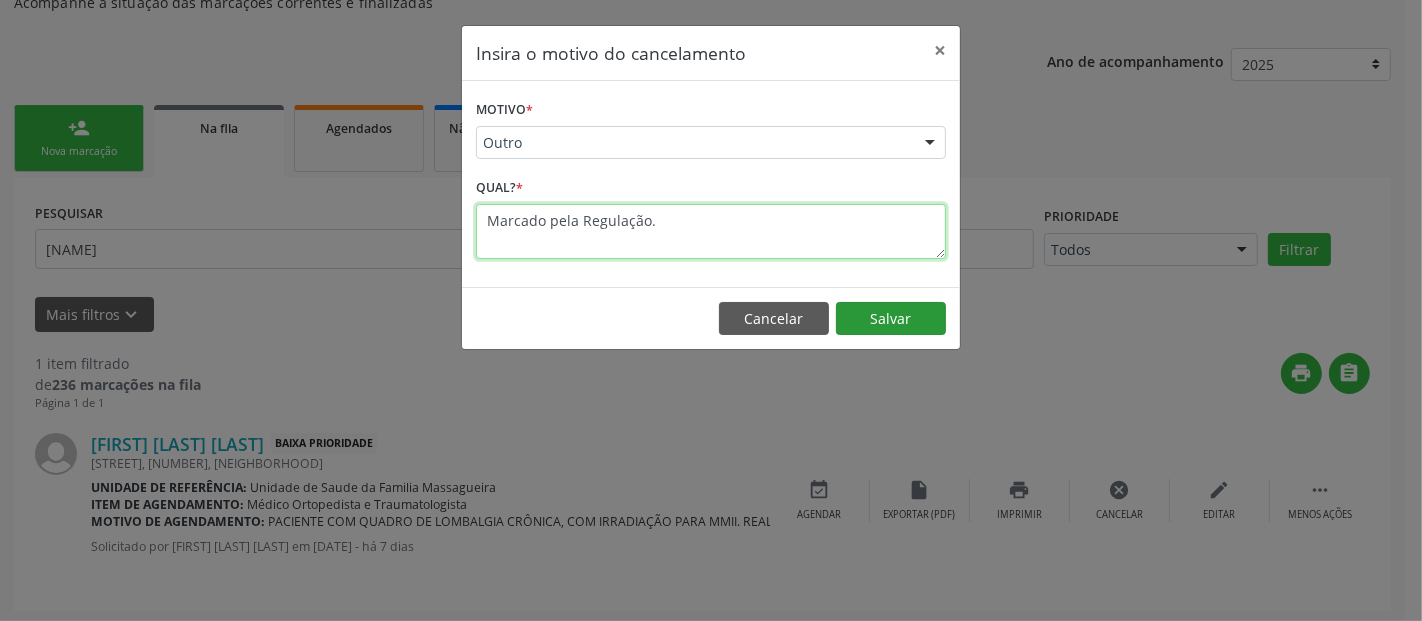 type on "Marcado pela Regulação." 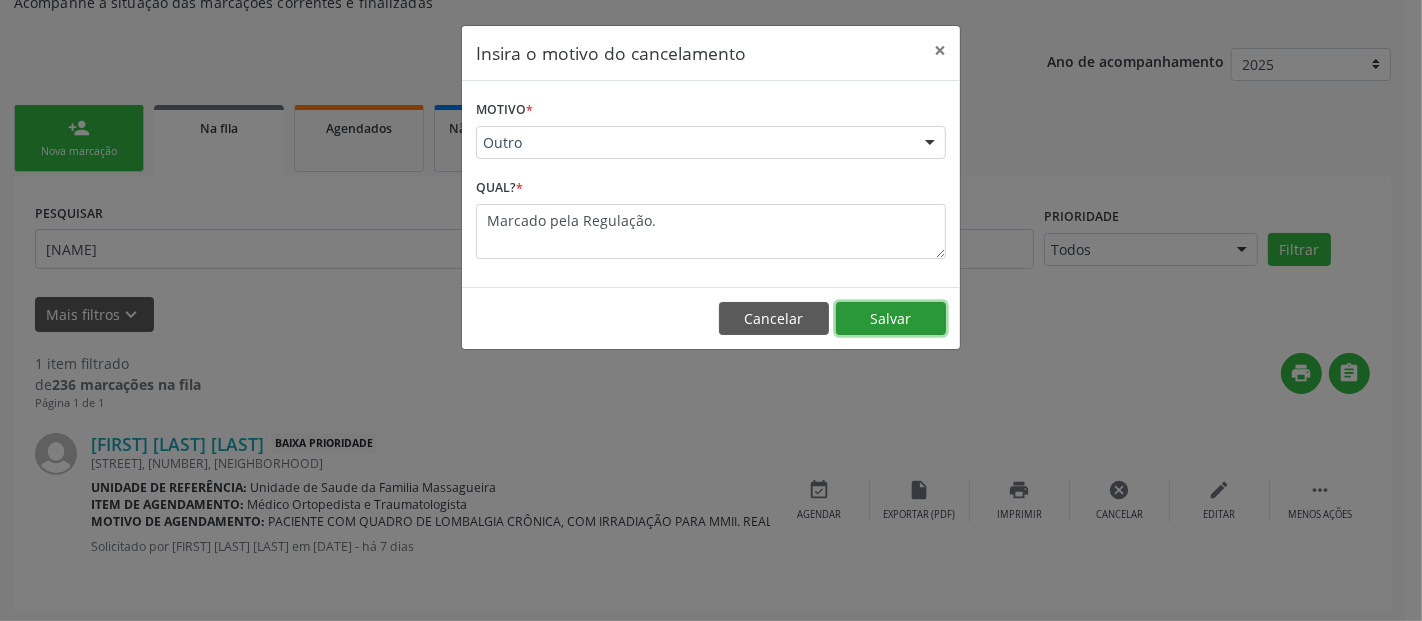 click on "Salvar" at bounding box center (891, 319) 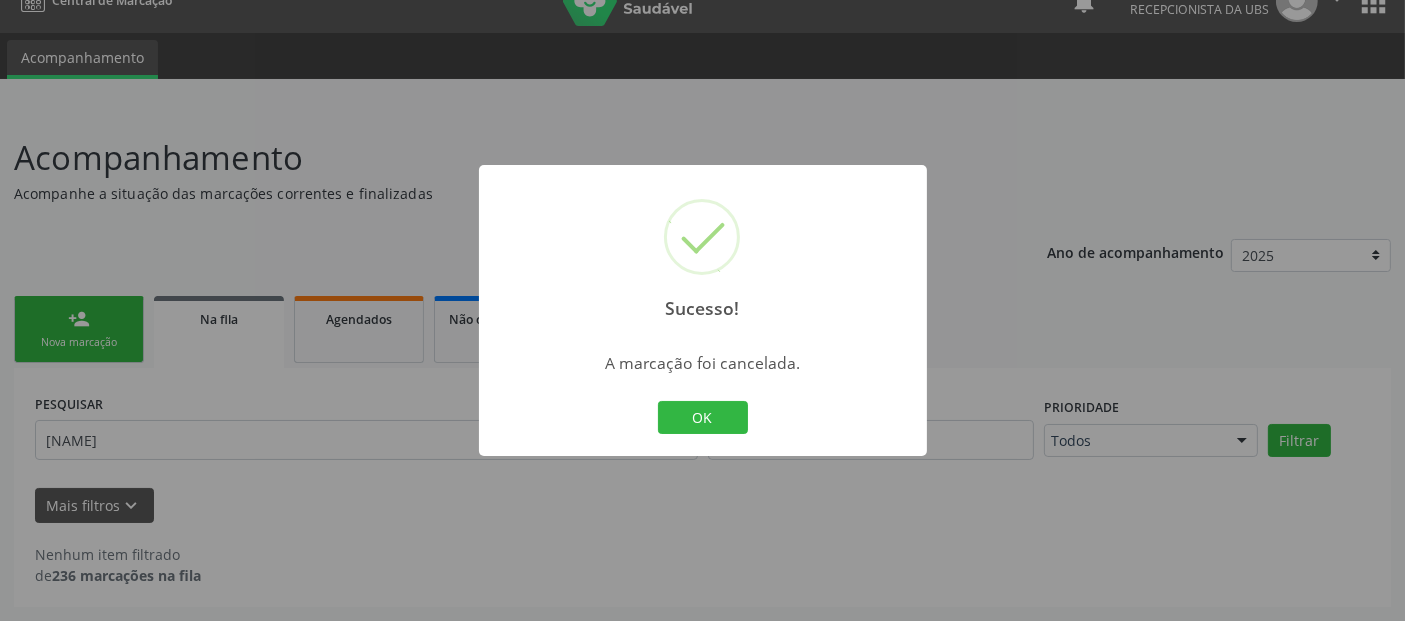 scroll, scrollTop: 28, scrollLeft: 0, axis: vertical 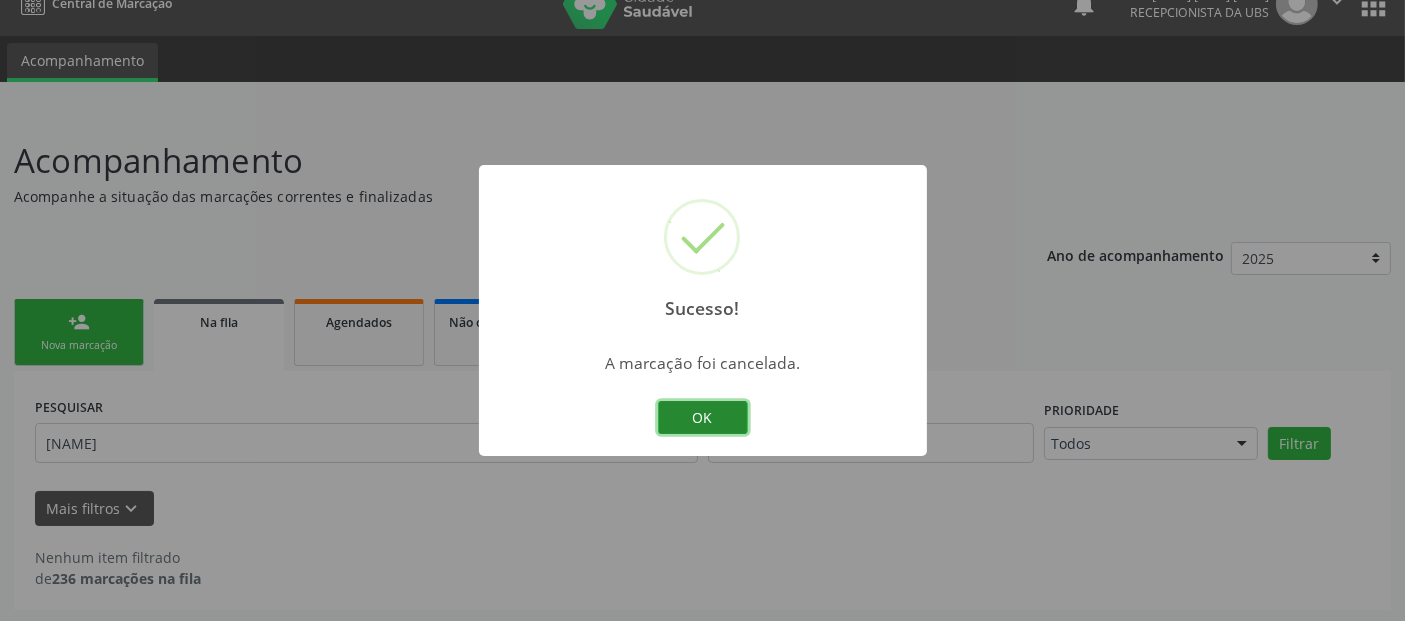 click on "OK" at bounding box center (703, 418) 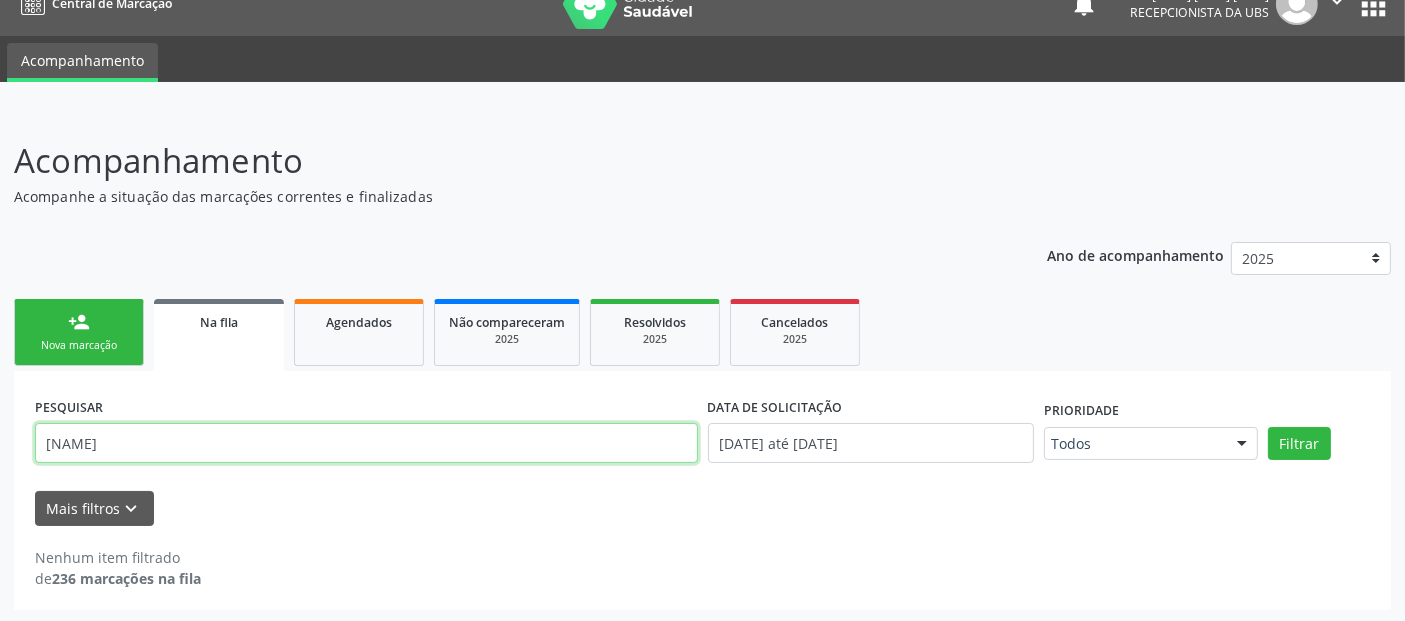 click on "[NAME]" at bounding box center [366, 443] 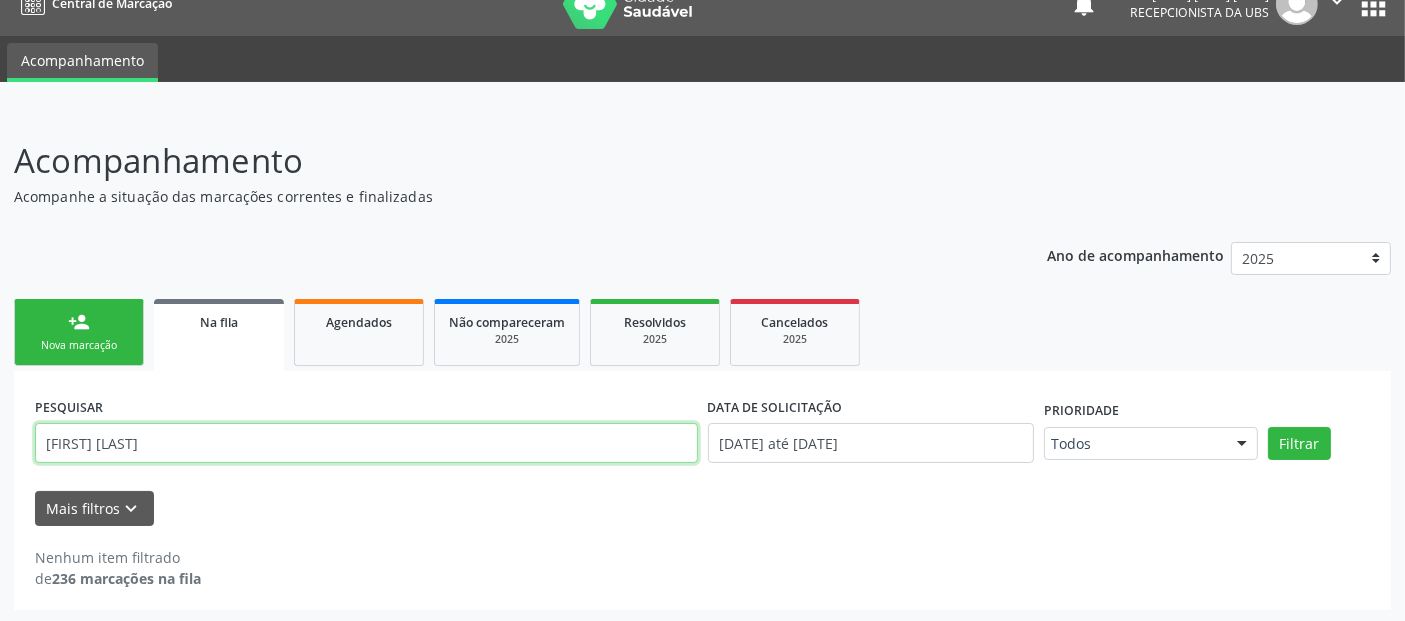 type on "[FIRST] [LAST]" 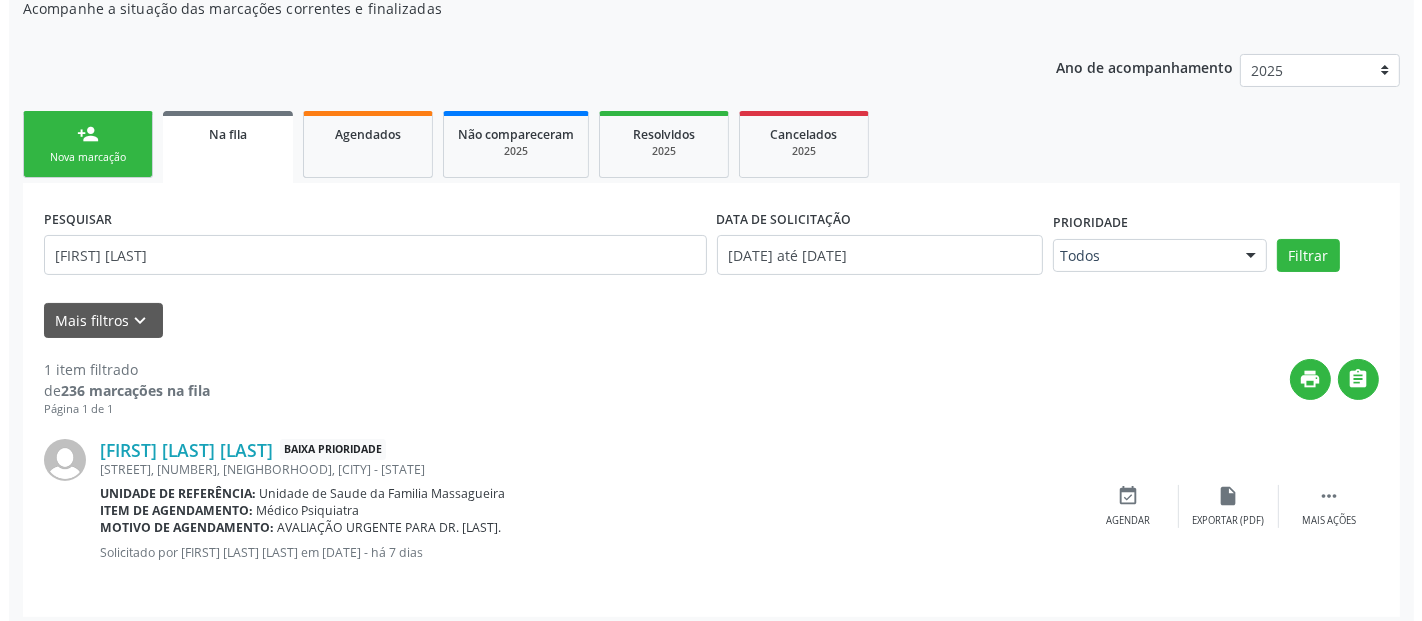 scroll, scrollTop: 222, scrollLeft: 0, axis: vertical 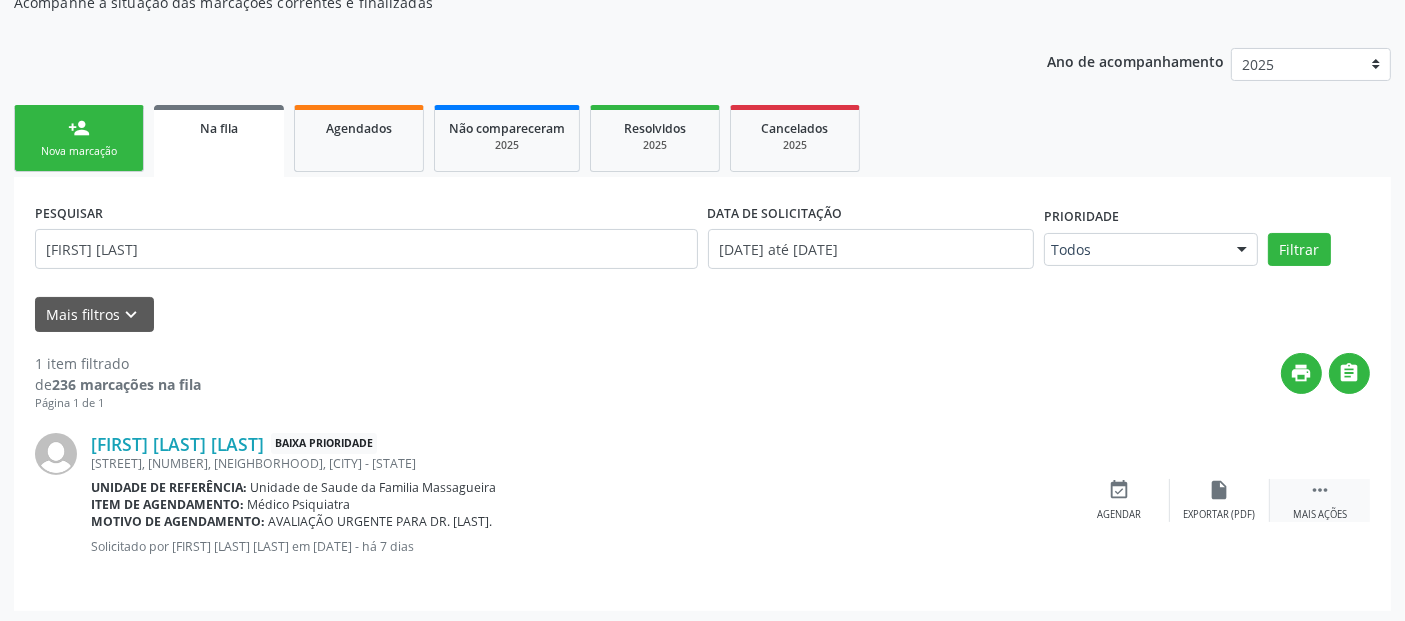 click on "Mais ações" at bounding box center (1320, 515) 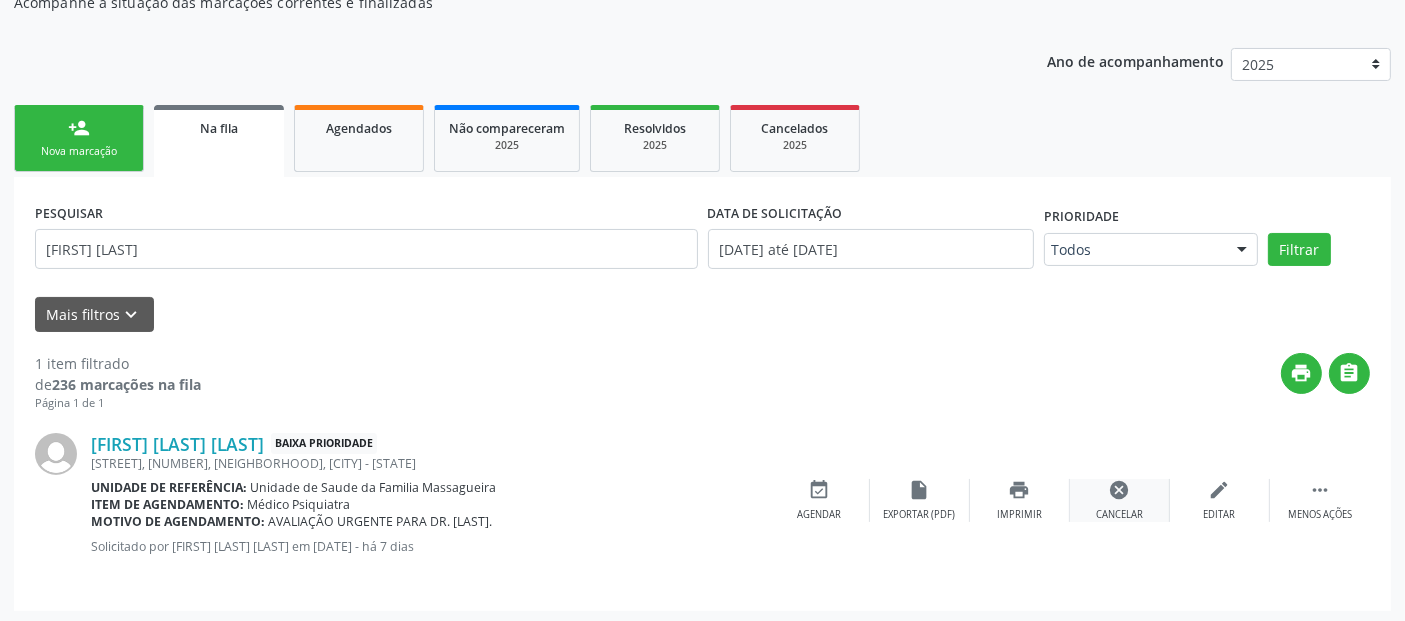 click on "cancel
Cancelar" at bounding box center (1120, 500) 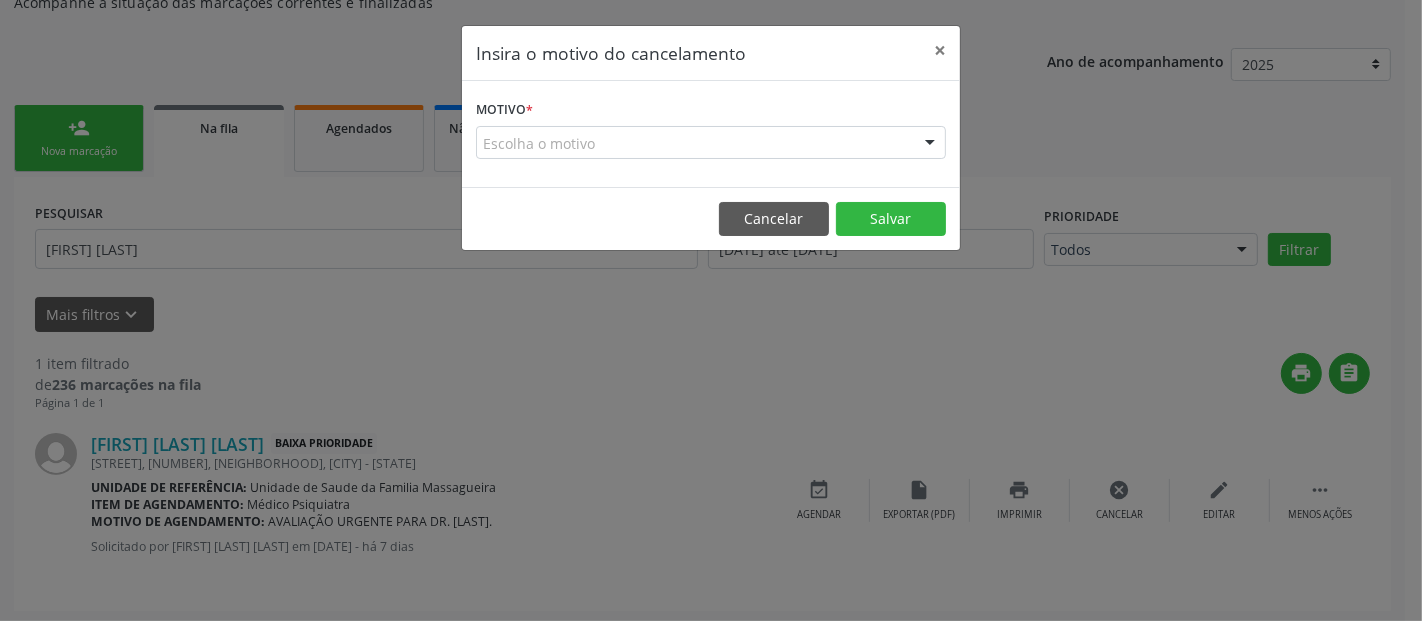 click on "Motivo
*
Escolha o motivo
Outro   Médico - Participação em eventos (ex: congresso)   Médico - Motivos pessoais   Médico - Reuniões extraordinárias   Médico - Atestado do profissional   Paciente - Não aceitou dia e horário do agendamento   Paciente - Atingiu o limite de marcações   Paciente - Não poderá comparecer à consulta   Paciente - Não aceitou médico ou especialidade   Médico - Sem vaga disponível
Nenhum resultado encontrado para: "   "
Não há nenhuma opção para ser exibida." at bounding box center (711, 127) 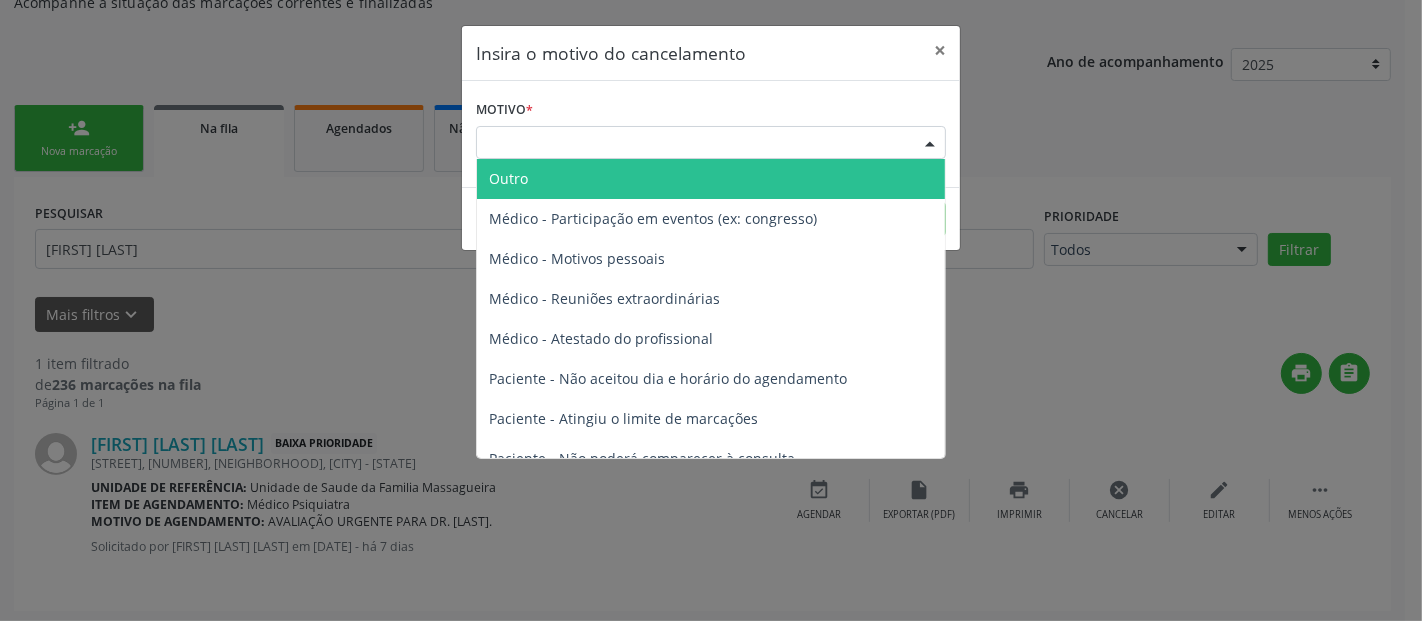 click on "Outro" at bounding box center (711, 179) 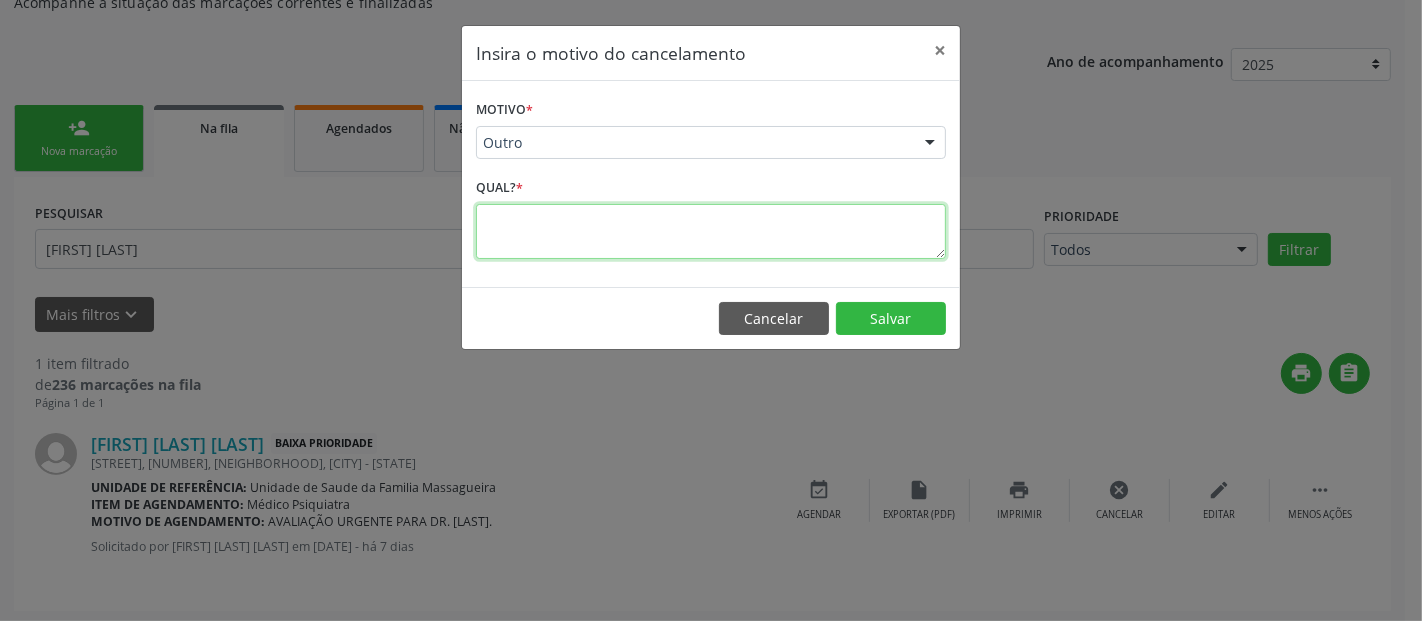 click at bounding box center [711, 231] 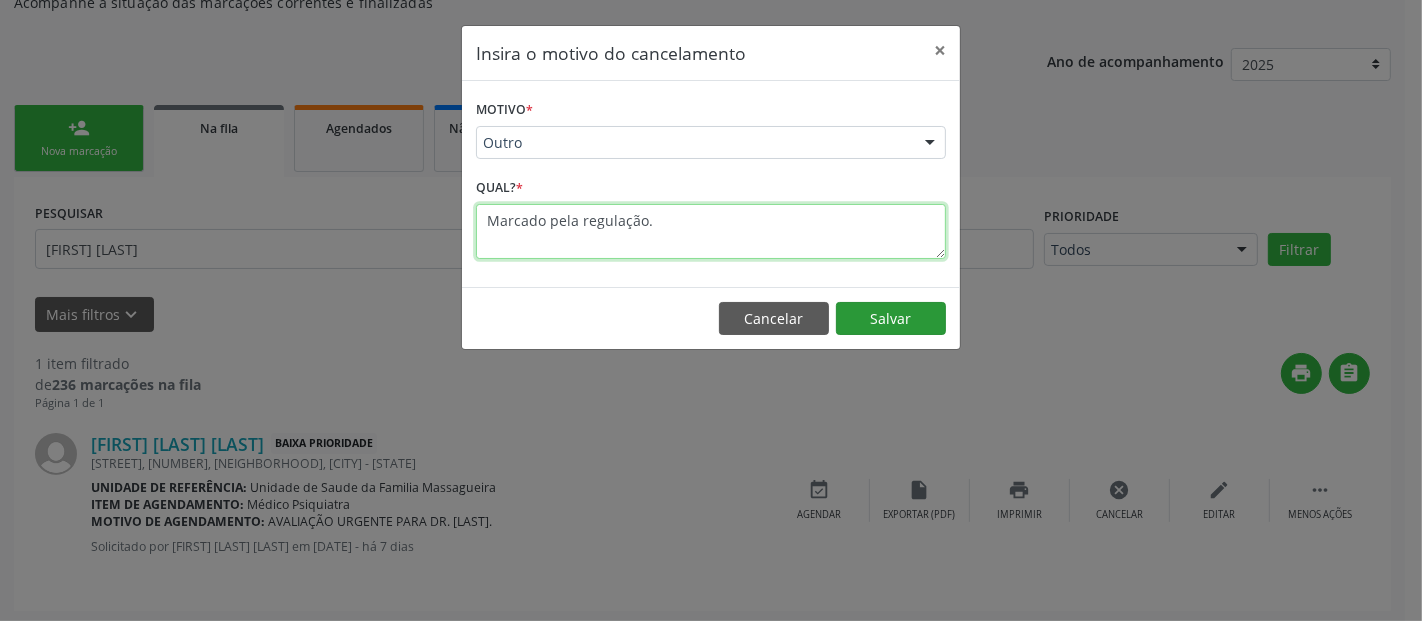 type on "Marcado pela regulação." 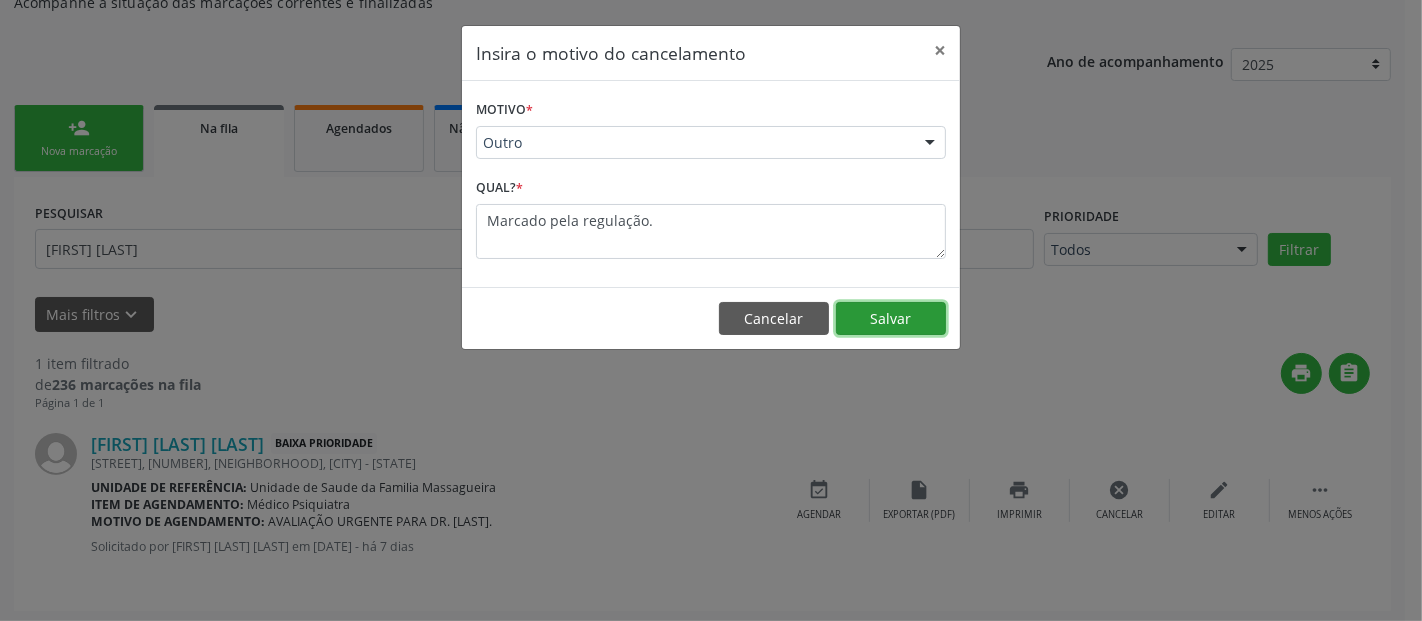 click on "Salvar" at bounding box center (891, 319) 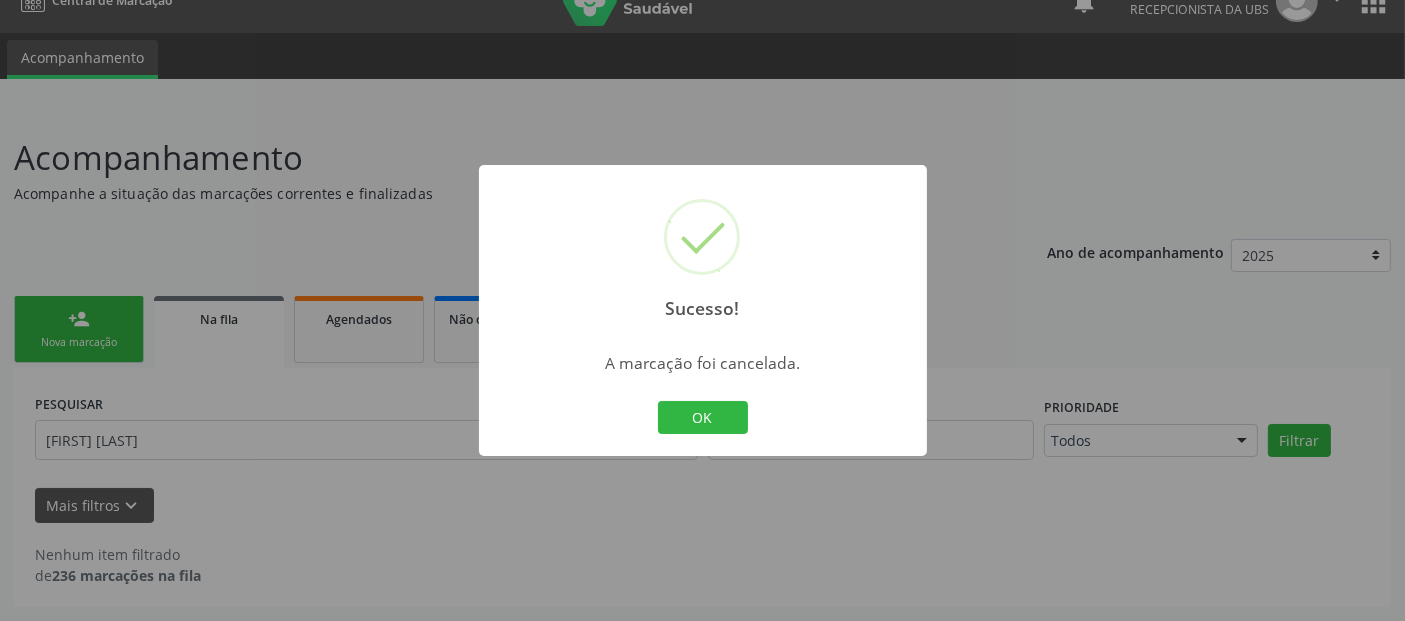 scroll, scrollTop: 28, scrollLeft: 0, axis: vertical 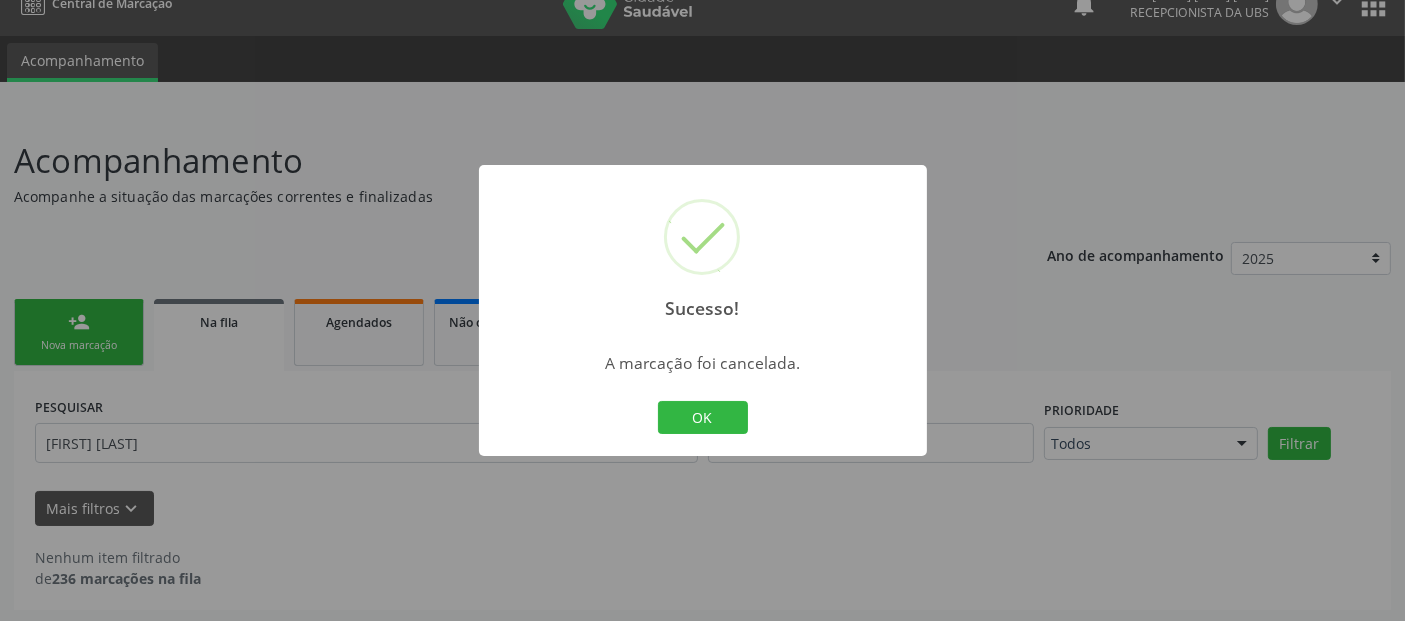 click on "Sucesso! × A marcação foi cancelada. OK Cancel" at bounding box center (702, 310) 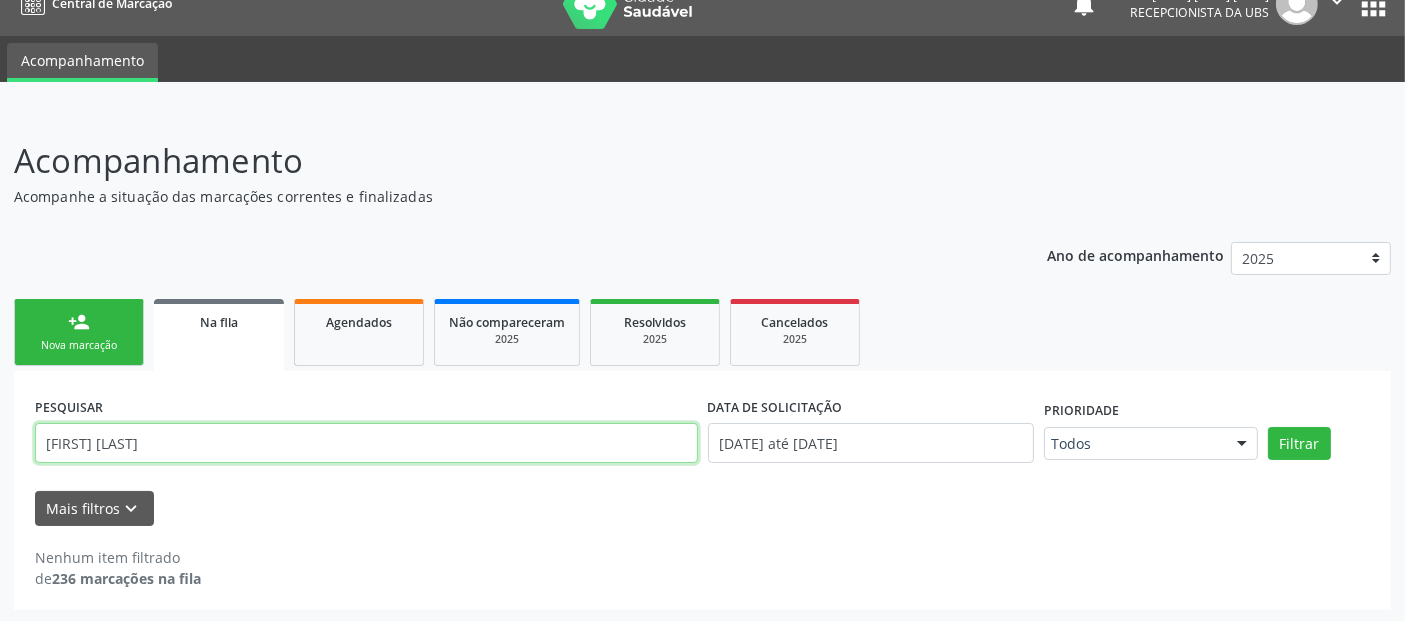 click on "[FIRST] [LAST]" at bounding box center [366, 443] 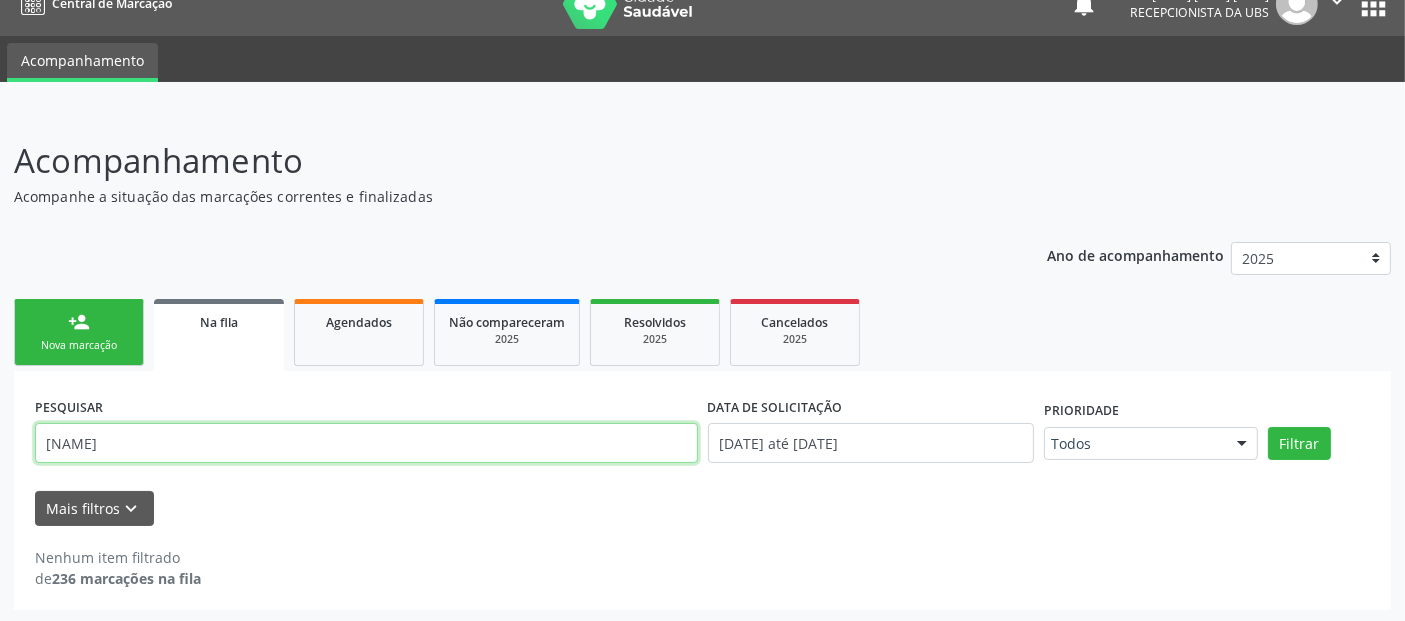 click on "Filtrar" at bounding box center (1299, 444) 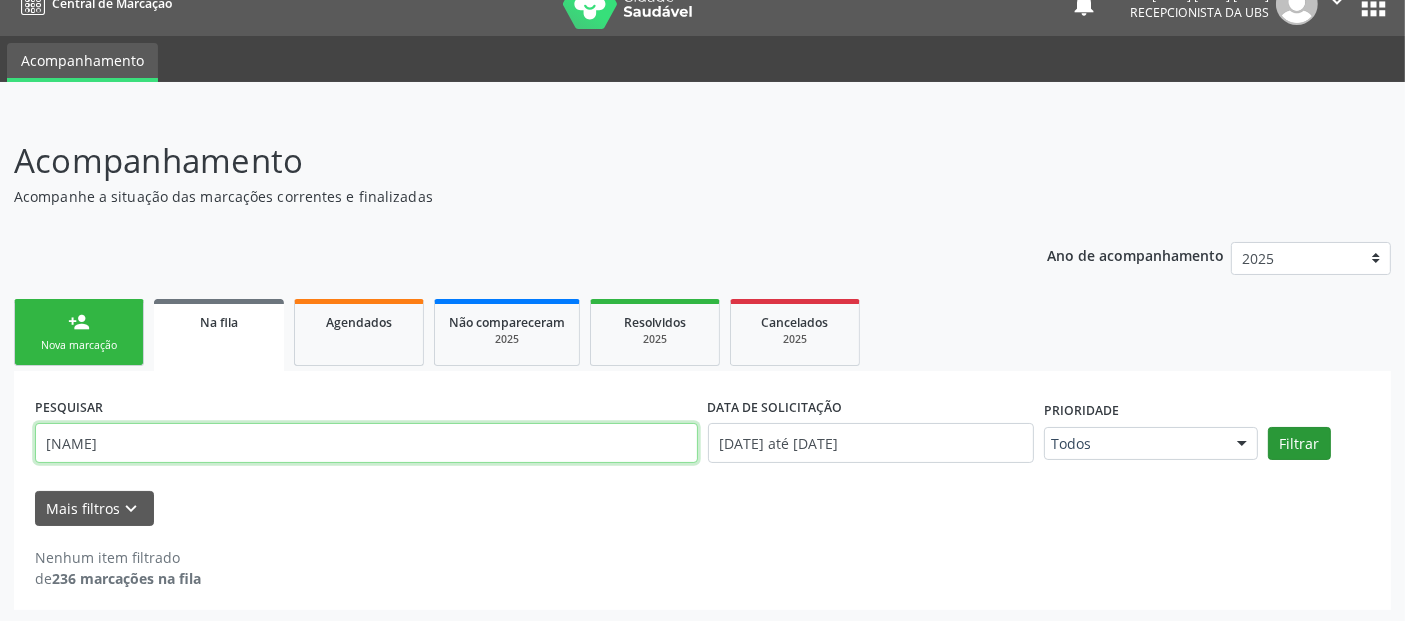type on "[NAME]" 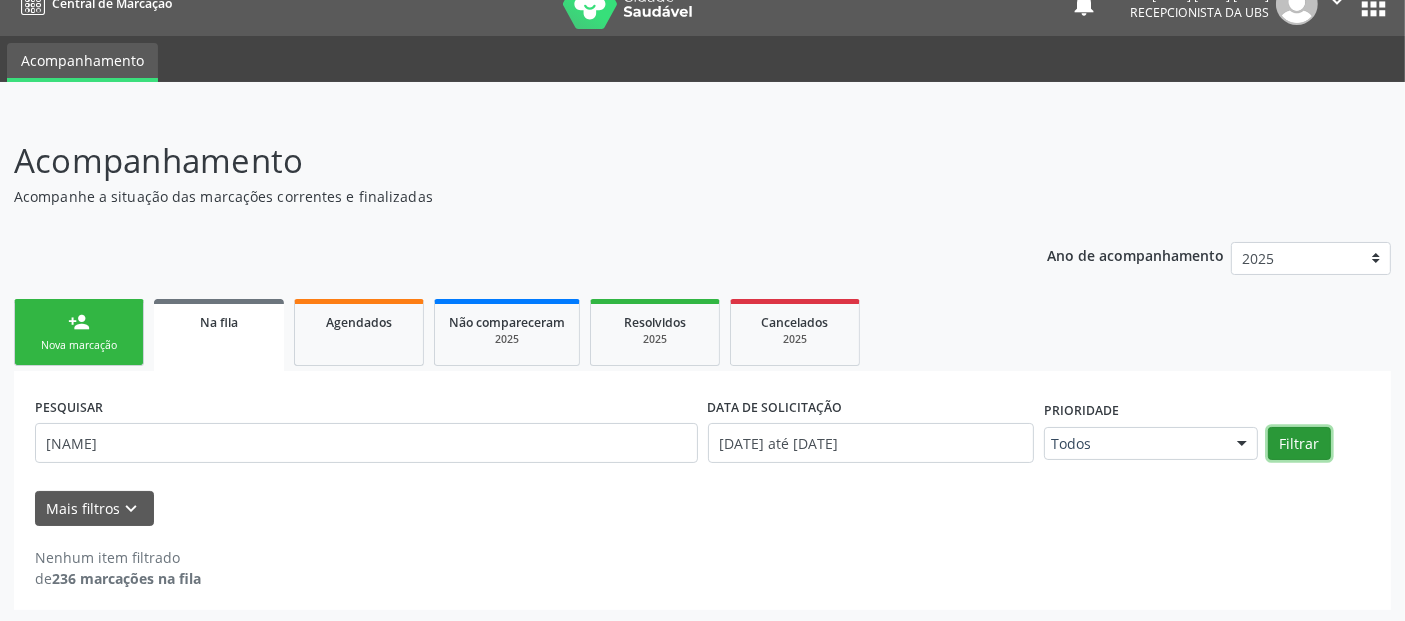 click on "Filtrar" at bounding box center (1299, 444) 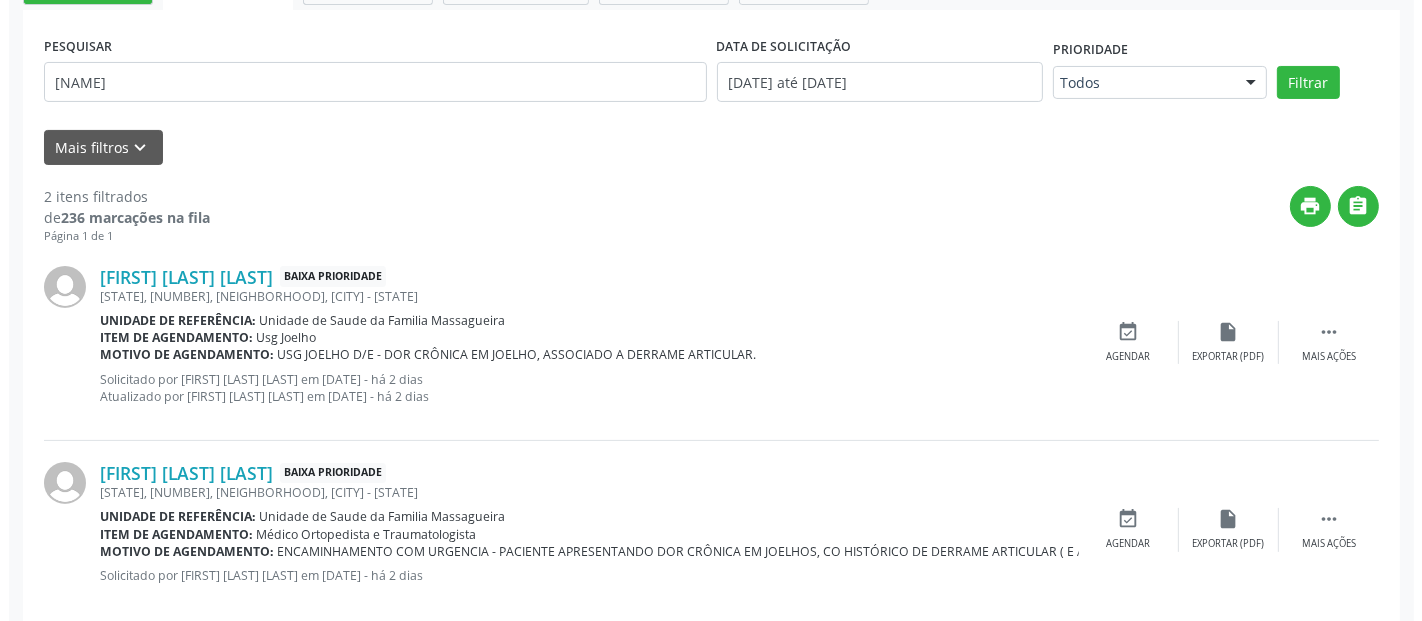 scroll, scrollTop: 419, scrollLeft: 0, axis: vertical 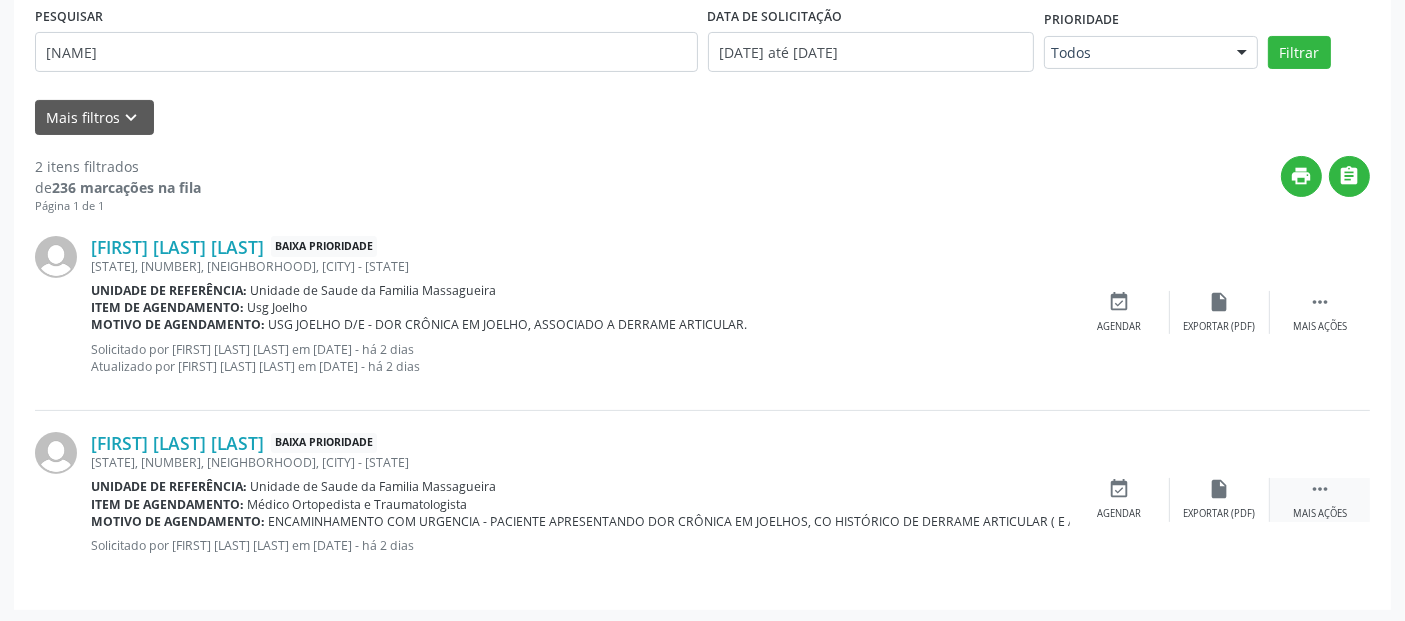 click on "Mais ações" at bounding box center (1320, 514) 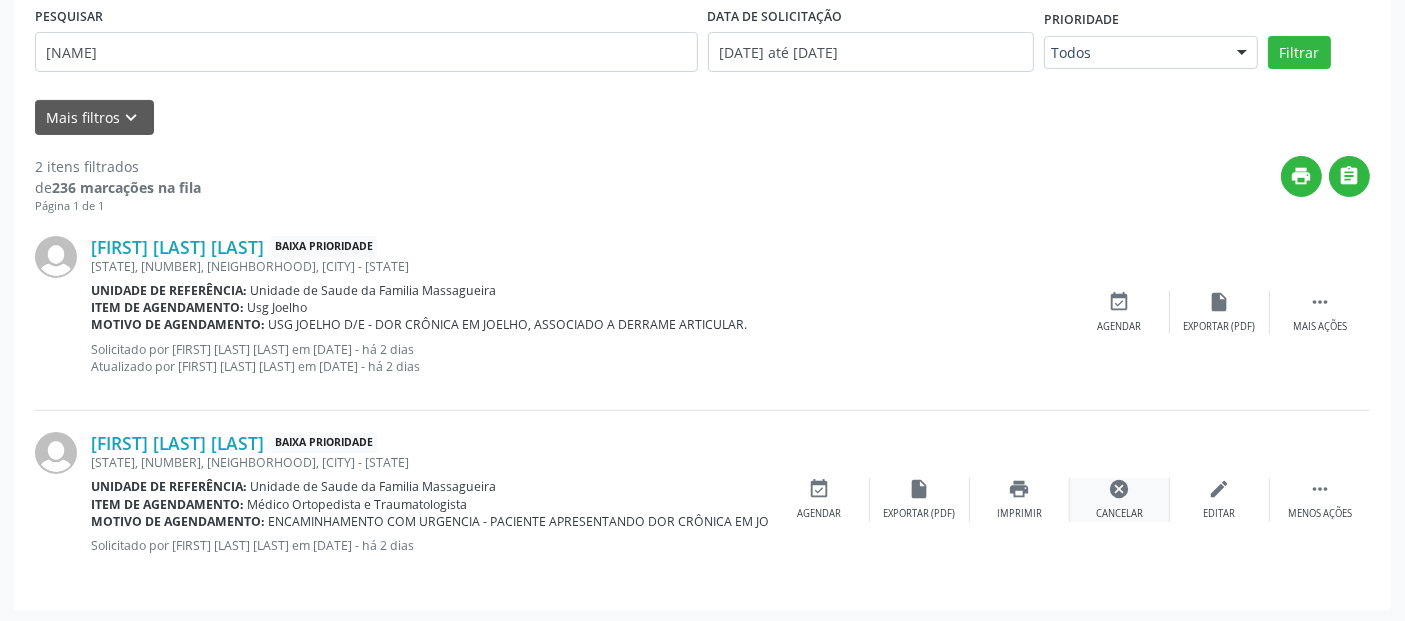 click on "Cancelar" at bounding box center [1119, 514] 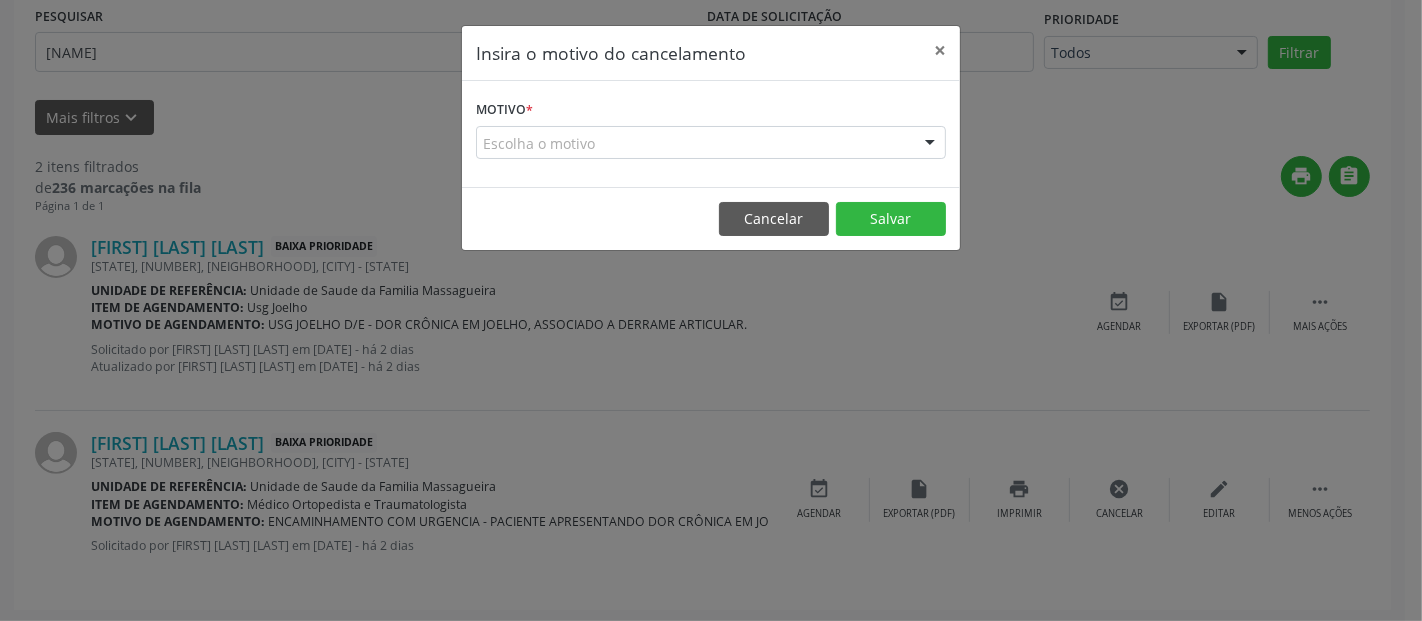 click on "Escolha o motivo" at bounding box center [711, 143] 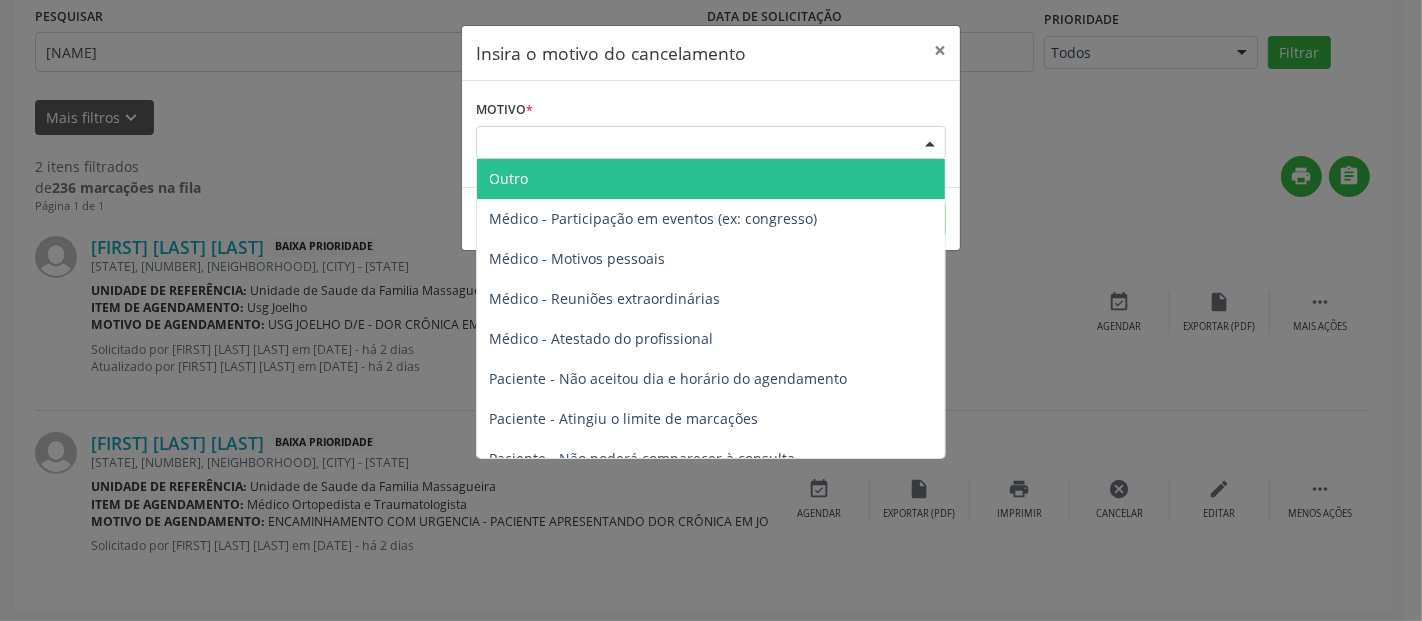 click on "Outro" at bounding box center [711, 179] 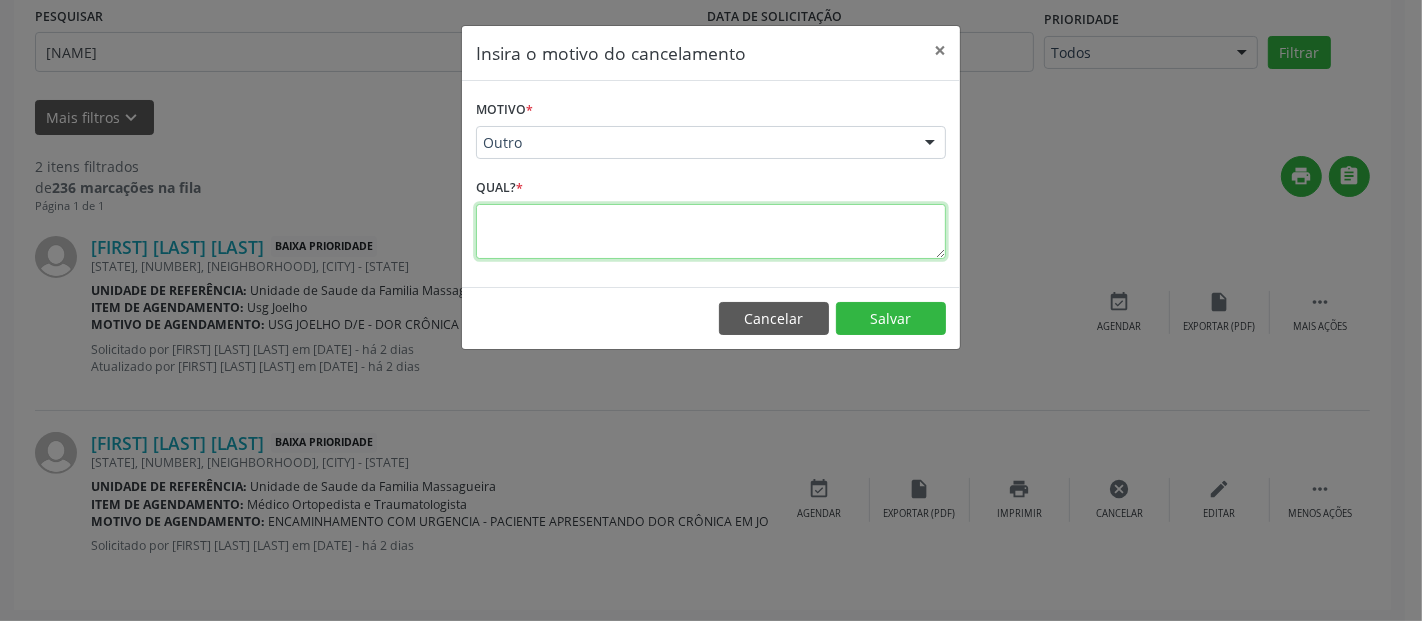 click at bounding box center [711, 231] 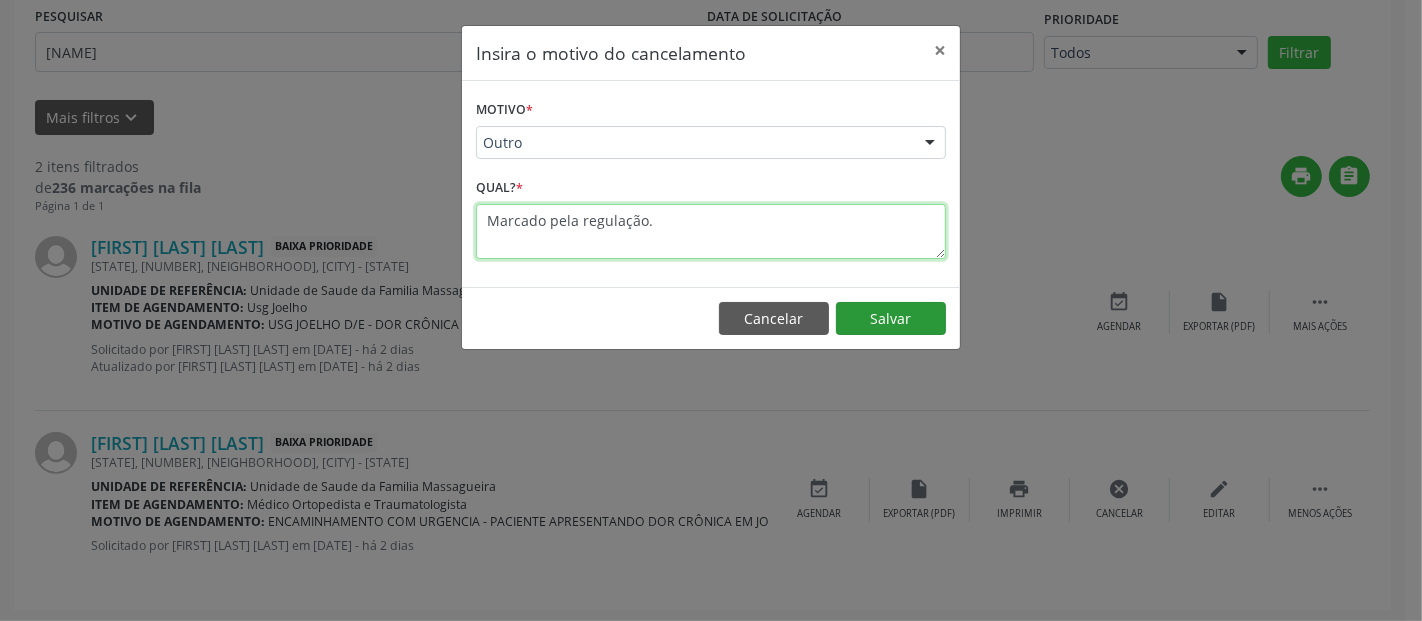 type on "Marcado pela regulação." 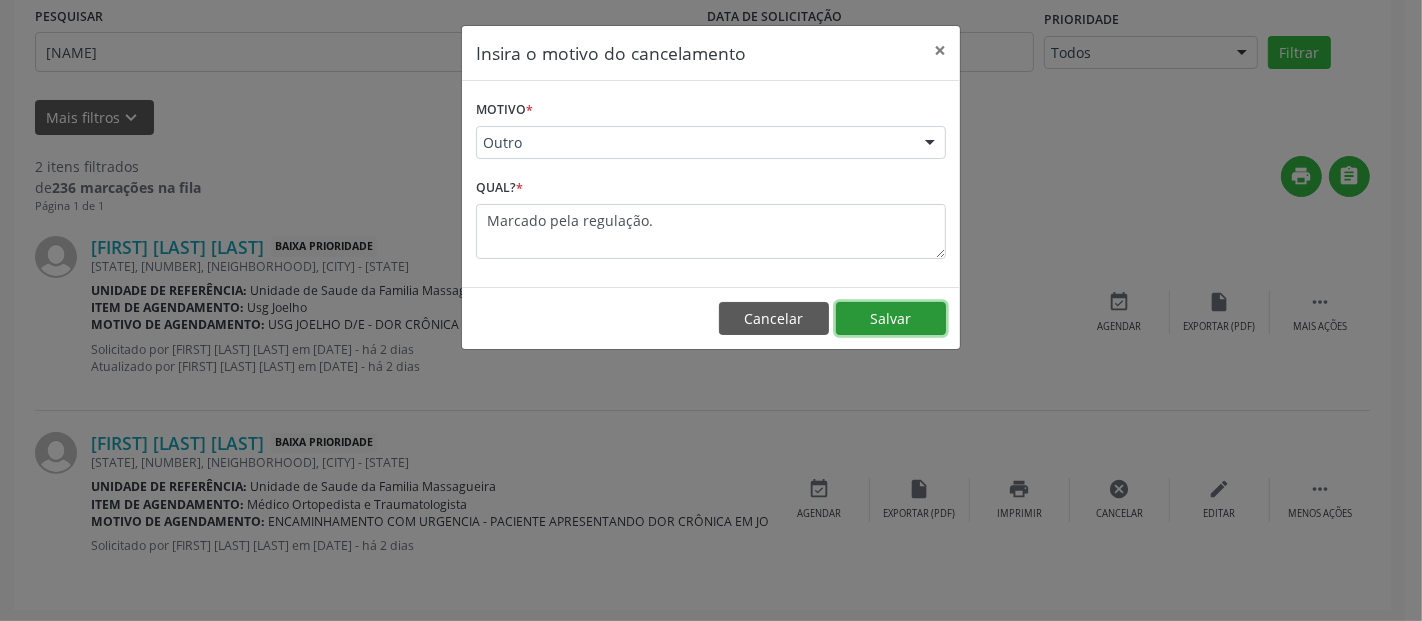 click on "Salvar" at bounding box center [891, 319] 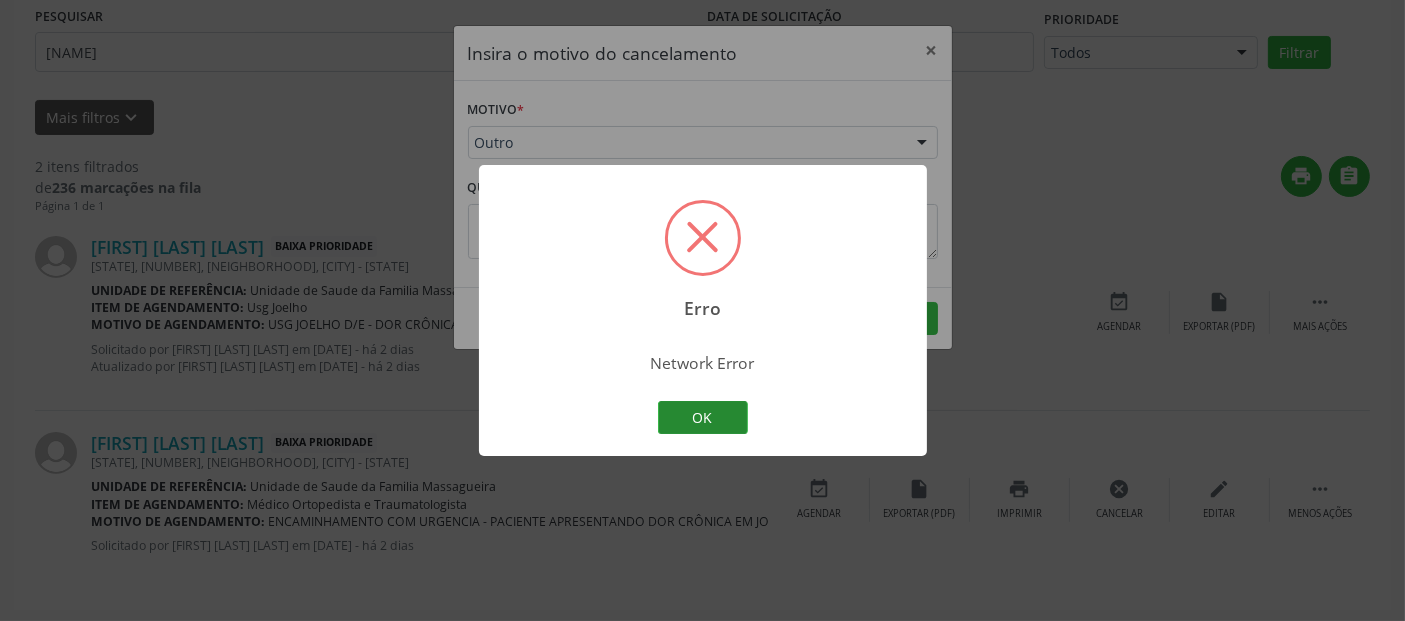click on "OK" at bounding box center (703, 418) 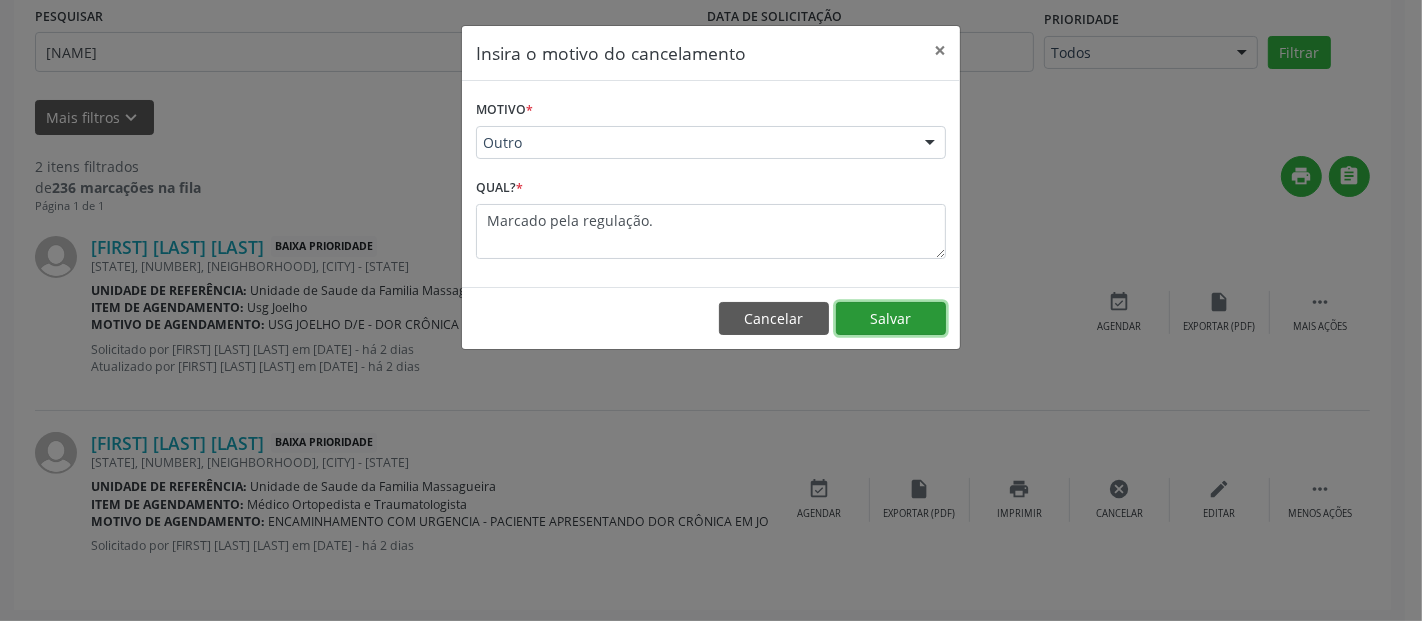 click on "Salvar" at bounding box center (891, 319) 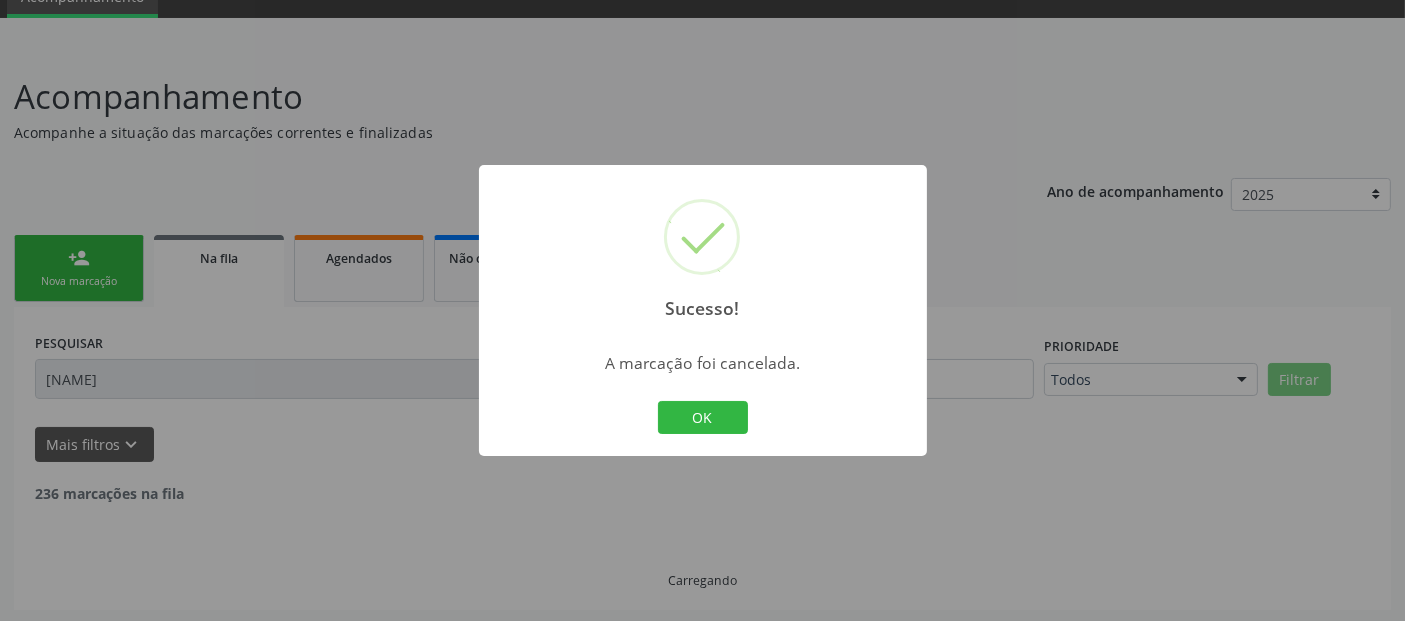 scroll, scrollTop: 240, scrollLeft: 0, axis: vertical 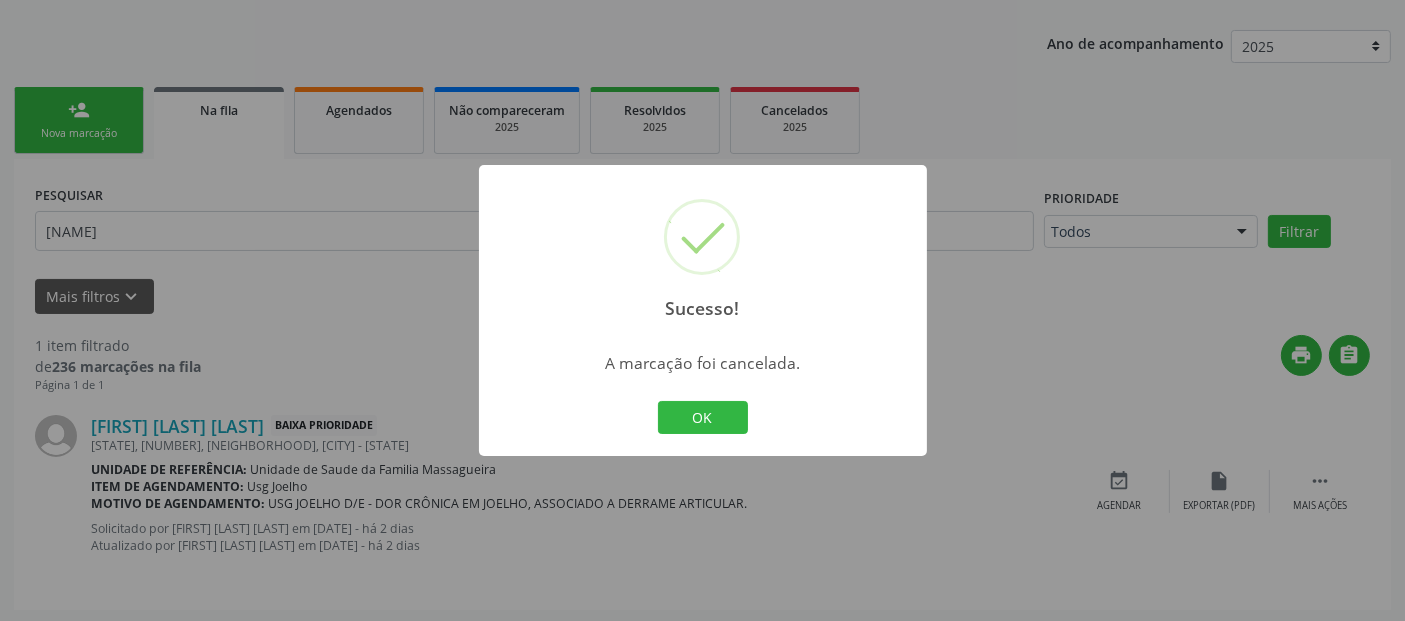 click on "OK Cancel" at bounding box center [702, 418] 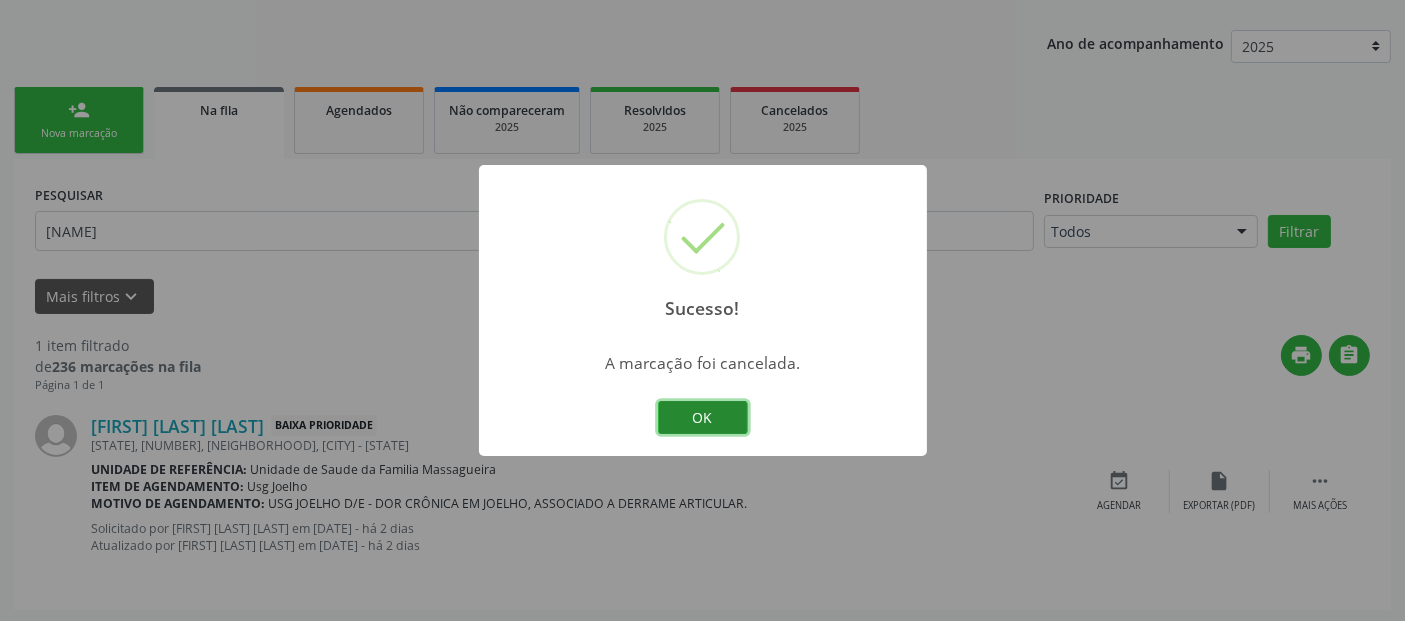 click on "OK" at bounding box center [703, 418] 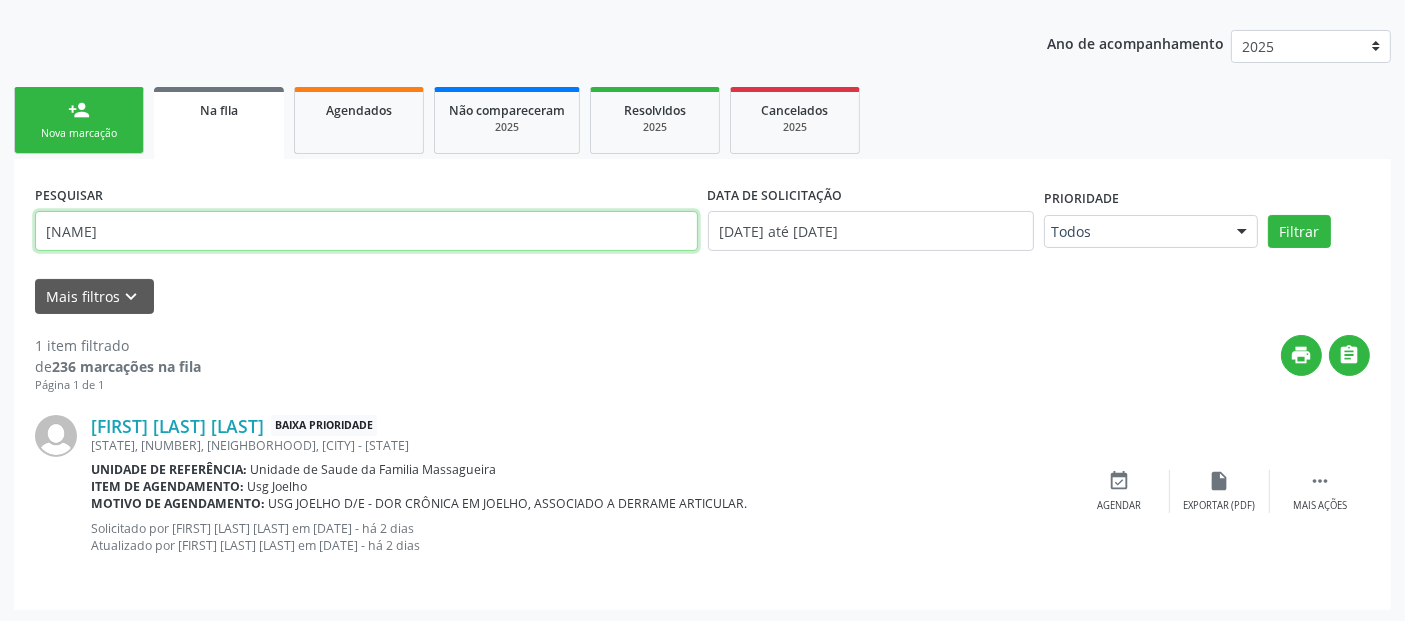 click on "[NAME]" at bounding box center (366, 231) 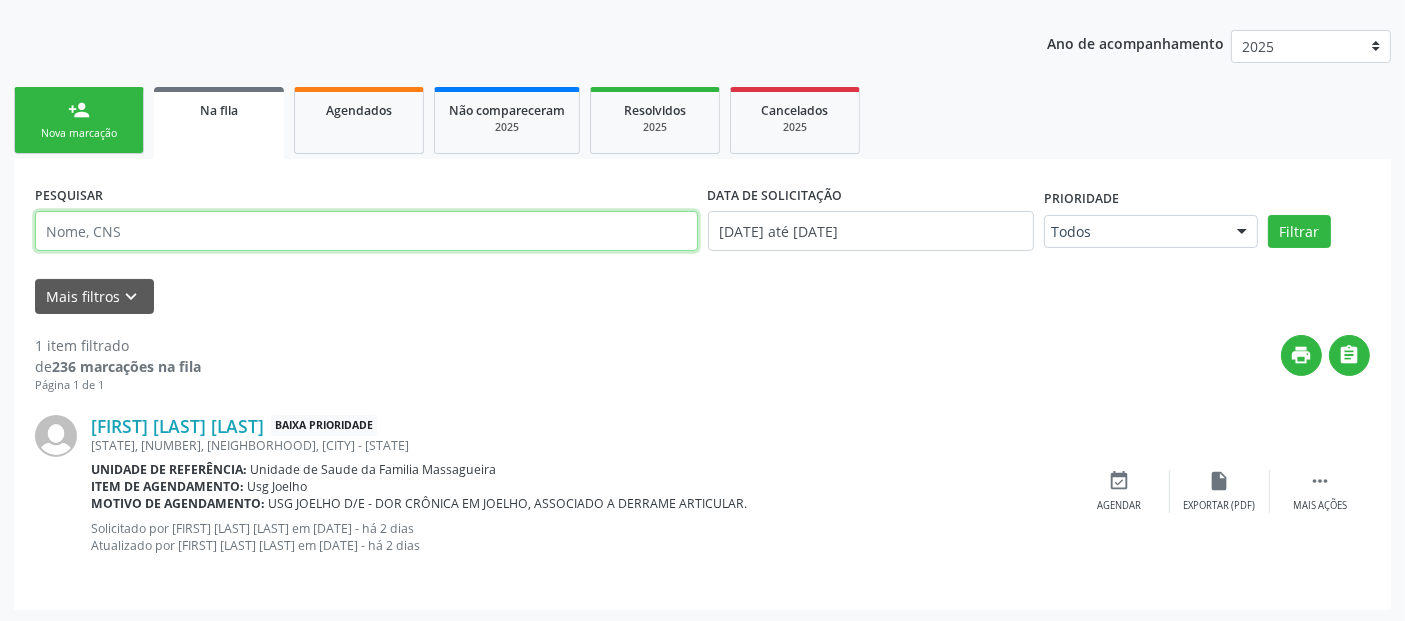 click at bounding box center [366, 231] 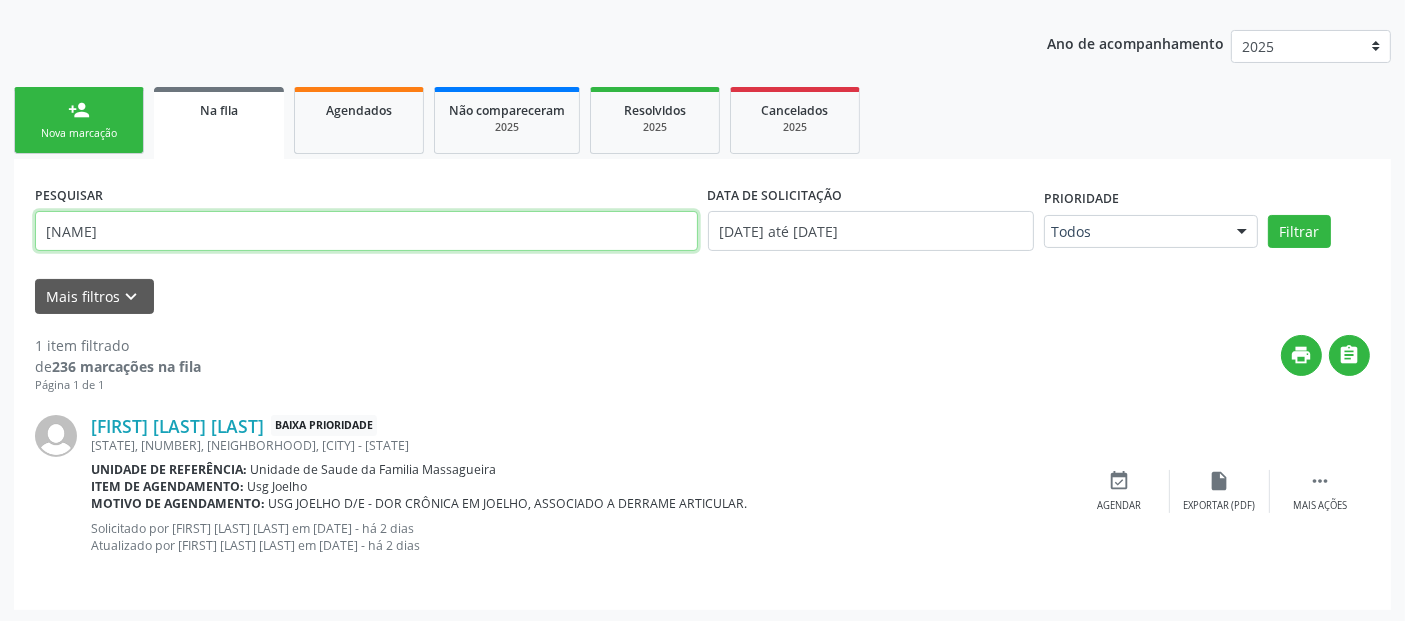 type on "e" 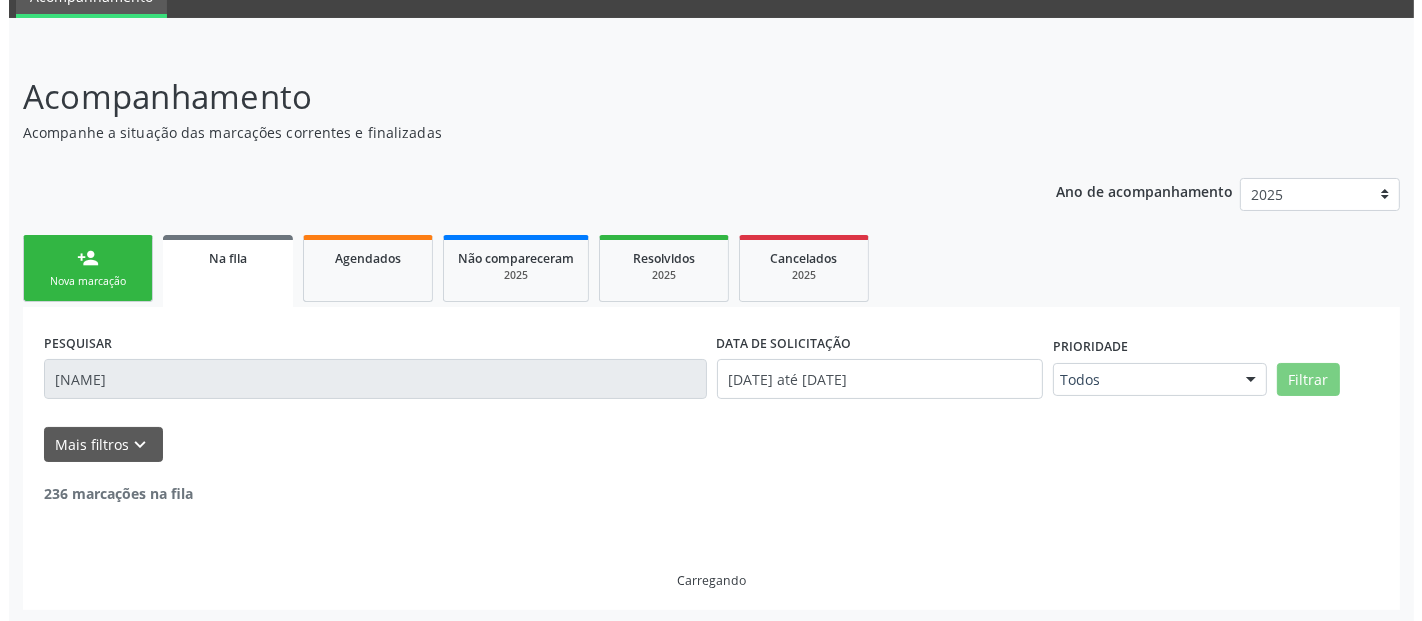 scroll, scrollTop: 222, scrollLeft: 0, axis: vertical 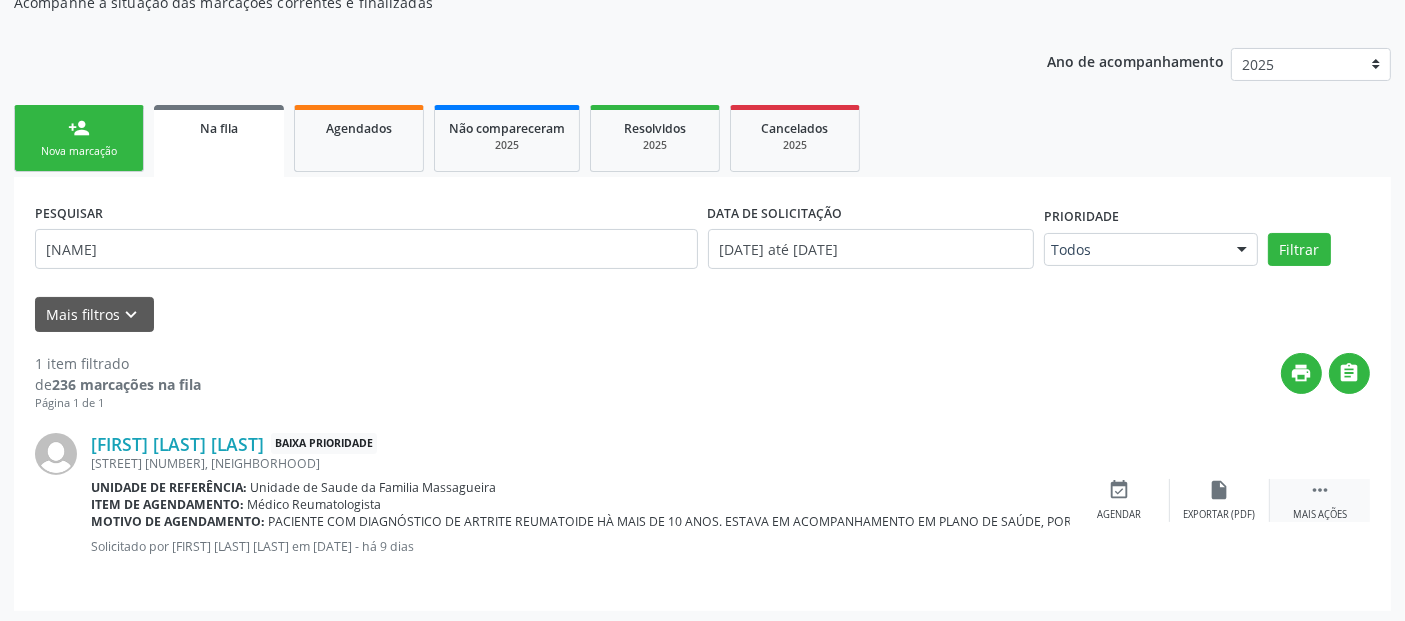 click on "
Mais ações" at bounding box center (1320, 500) 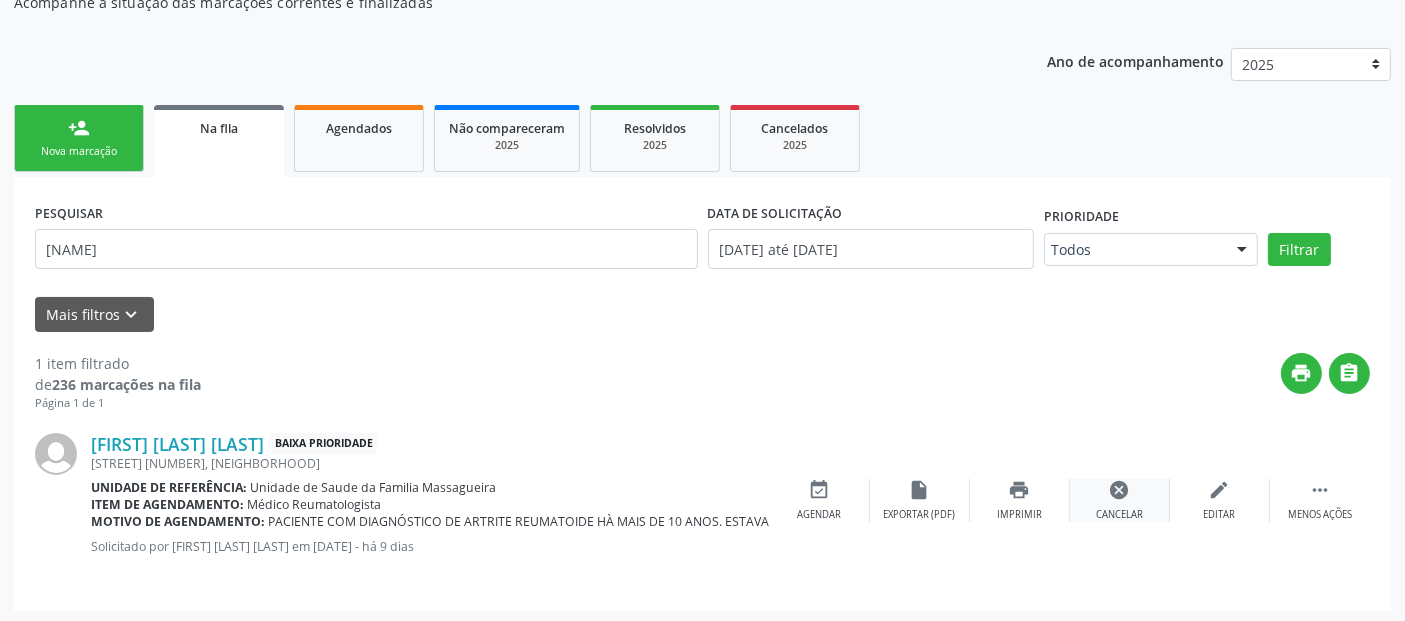 click on "cancel" at bounding box center [1120, 490] 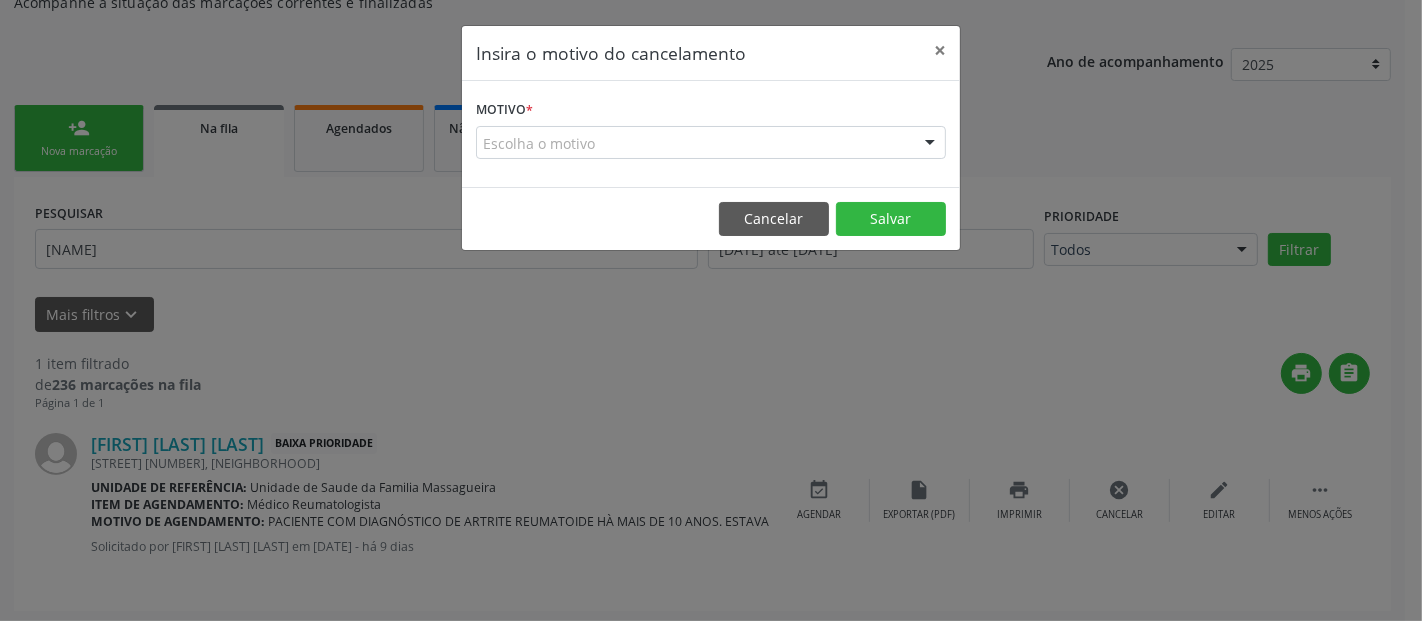 click on "Escolha o motivo" at bounding box center (711, 143) 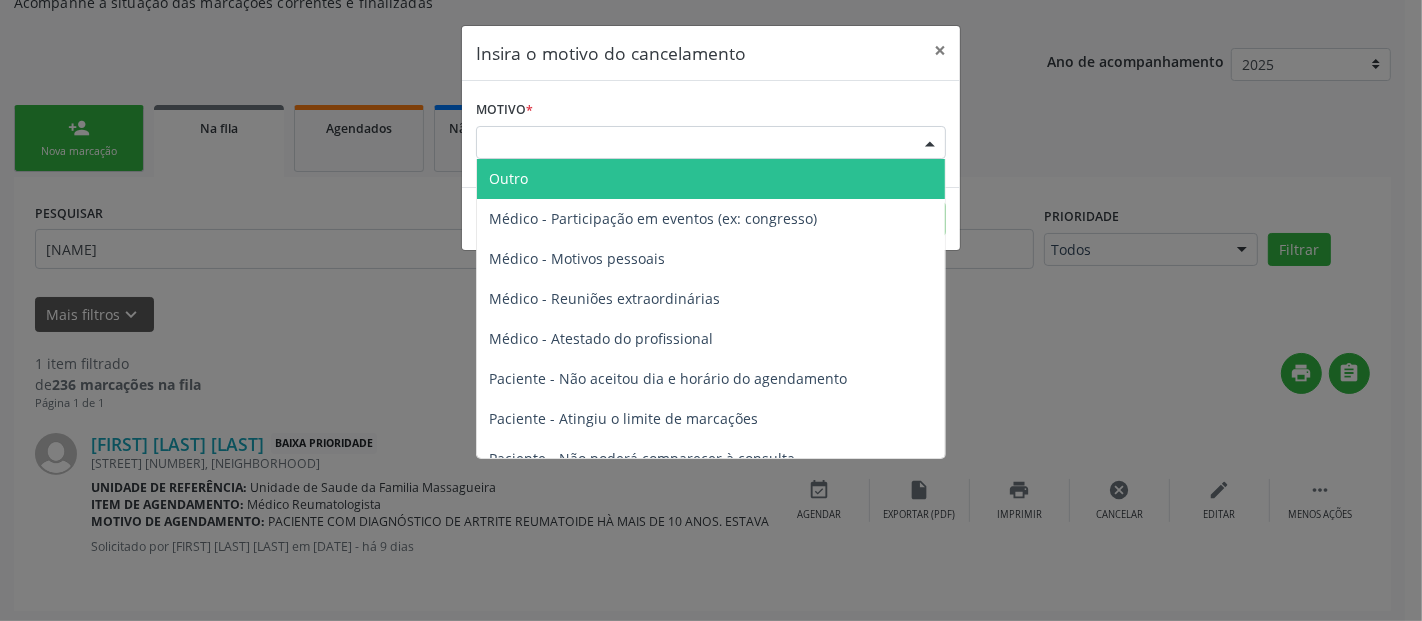 click on "Outro" at bounding box center [711, 179] 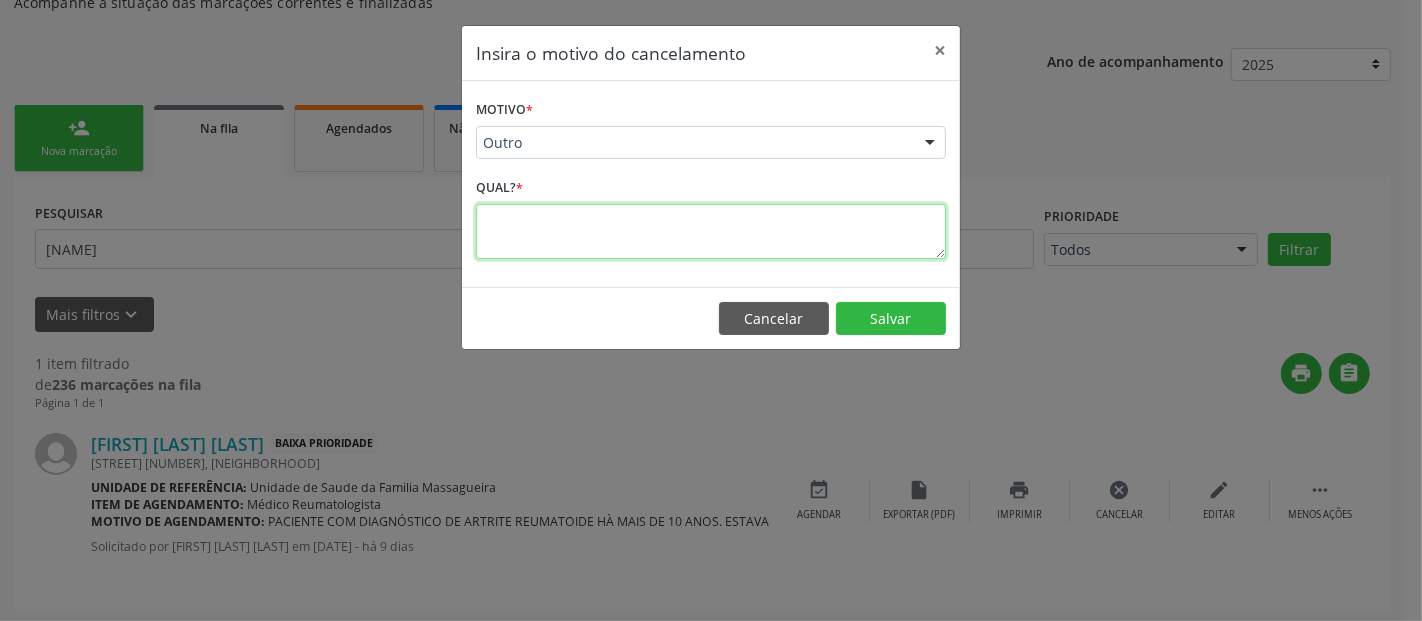 click at bounding box center (711, 231) 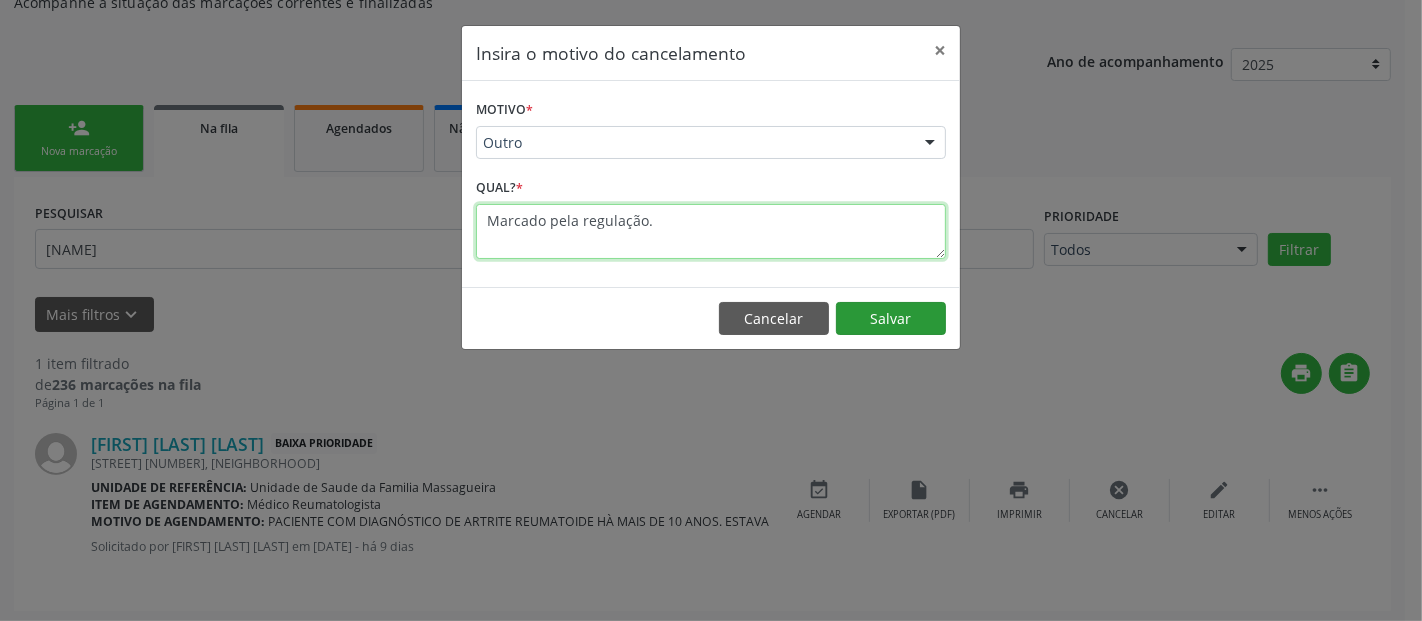 type on "Marcado pela regulação." 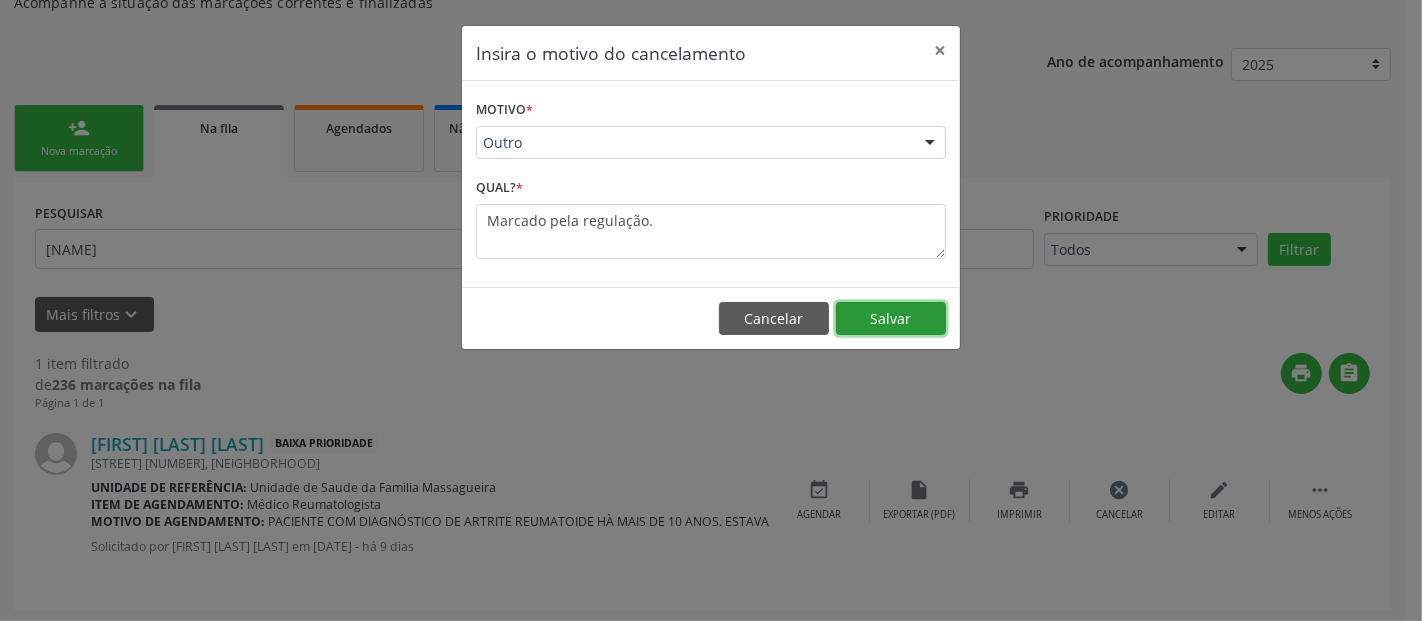 click on "Salvar" at bounding box center [891, 319] 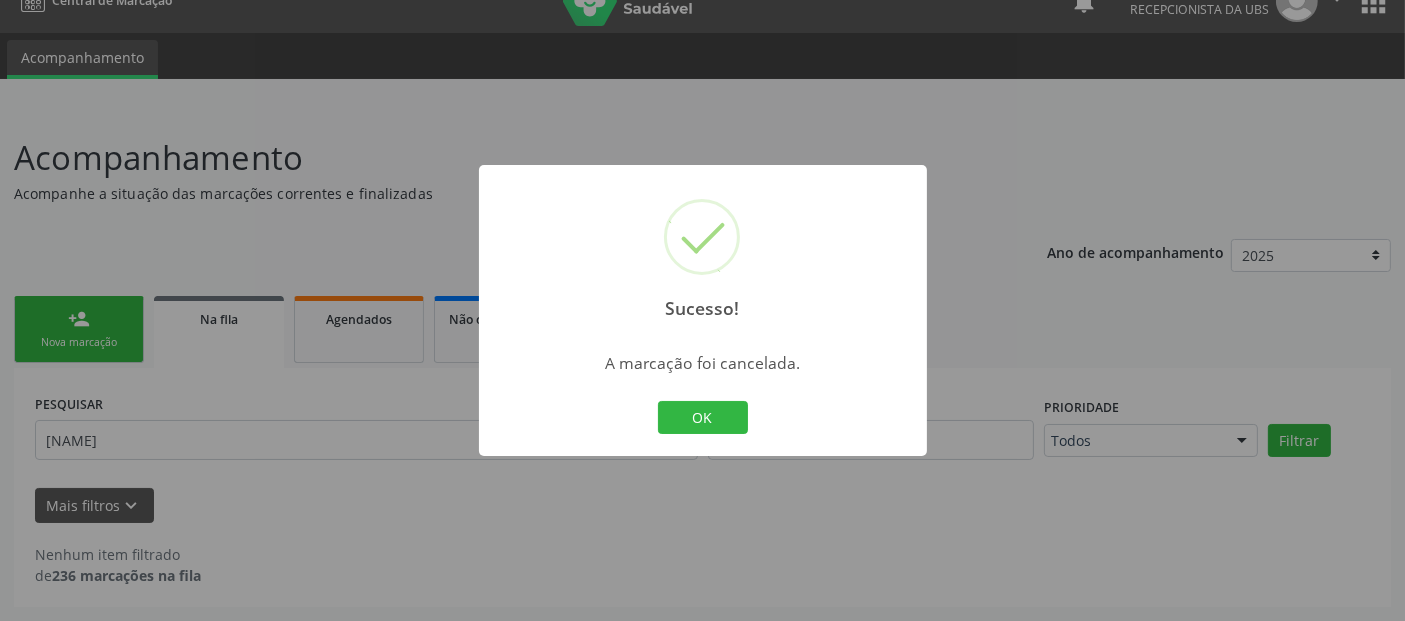 scroll, scrollTop: 28, scrollLeft: 0, axis: vertical 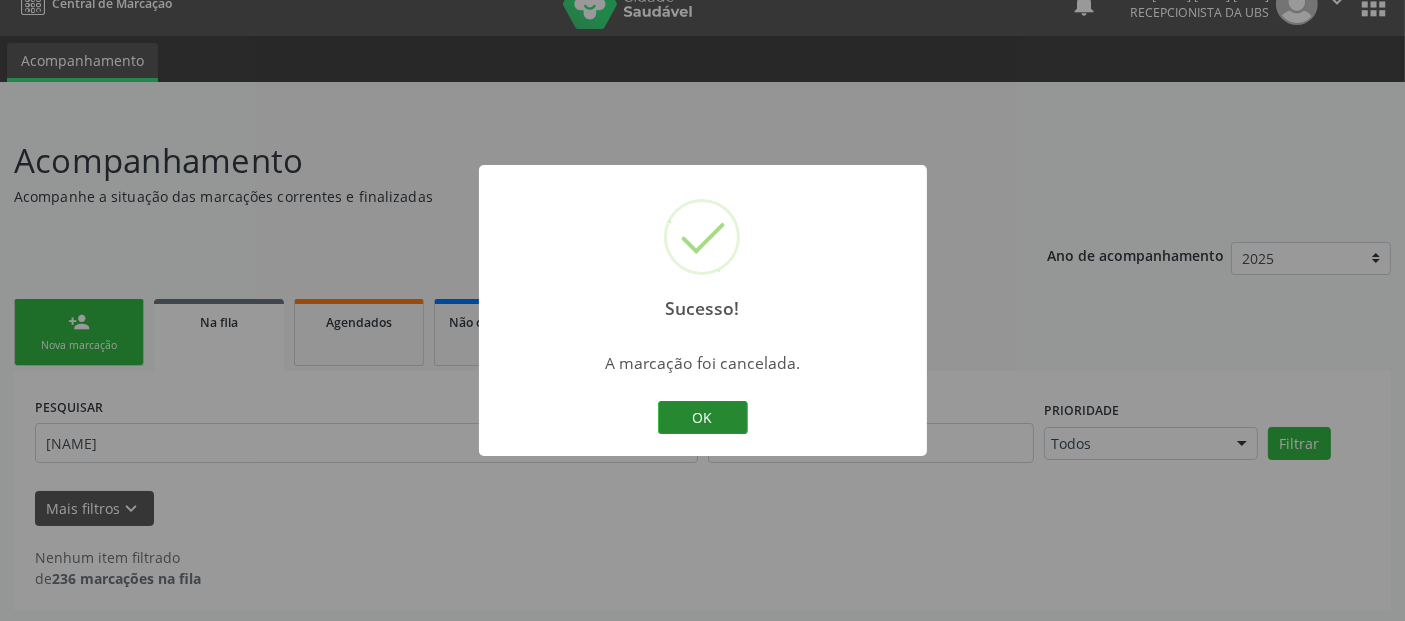 drag, startPoint x: 665, startPoint y: 397, endPoint x: 675, endPoint y: 406, distance: 13.453624 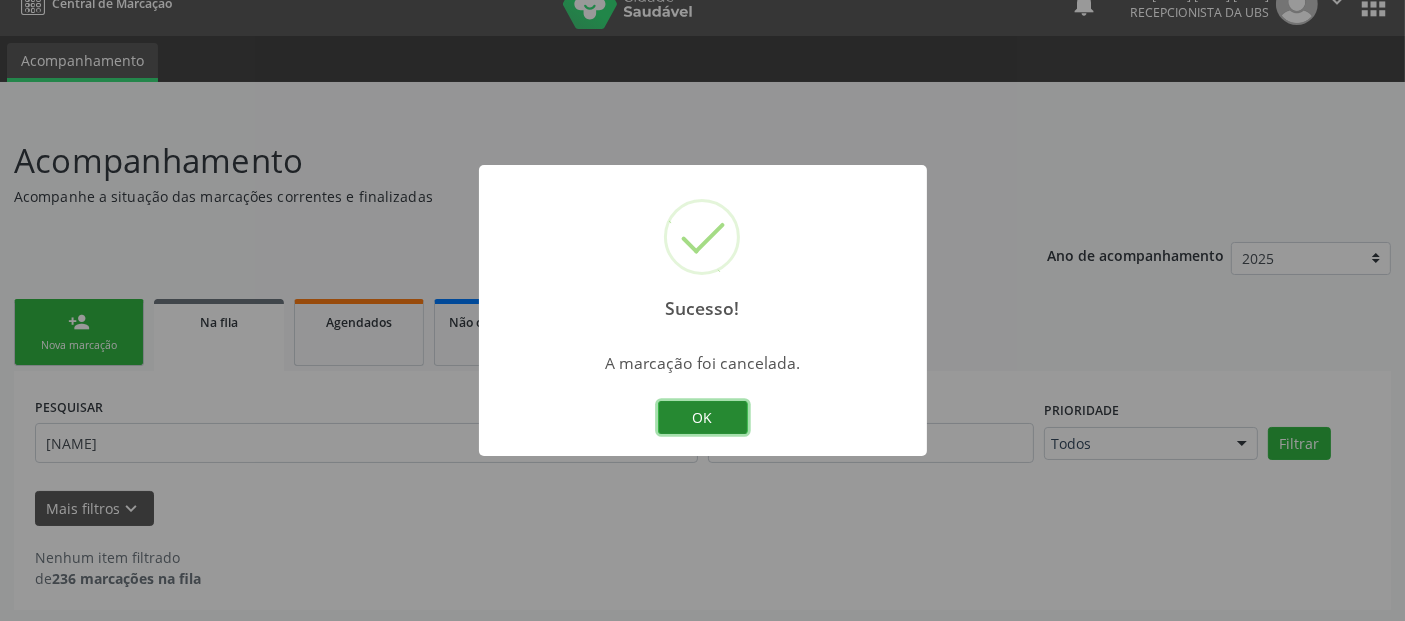 click on "OK" at bounding box center [703, 418] 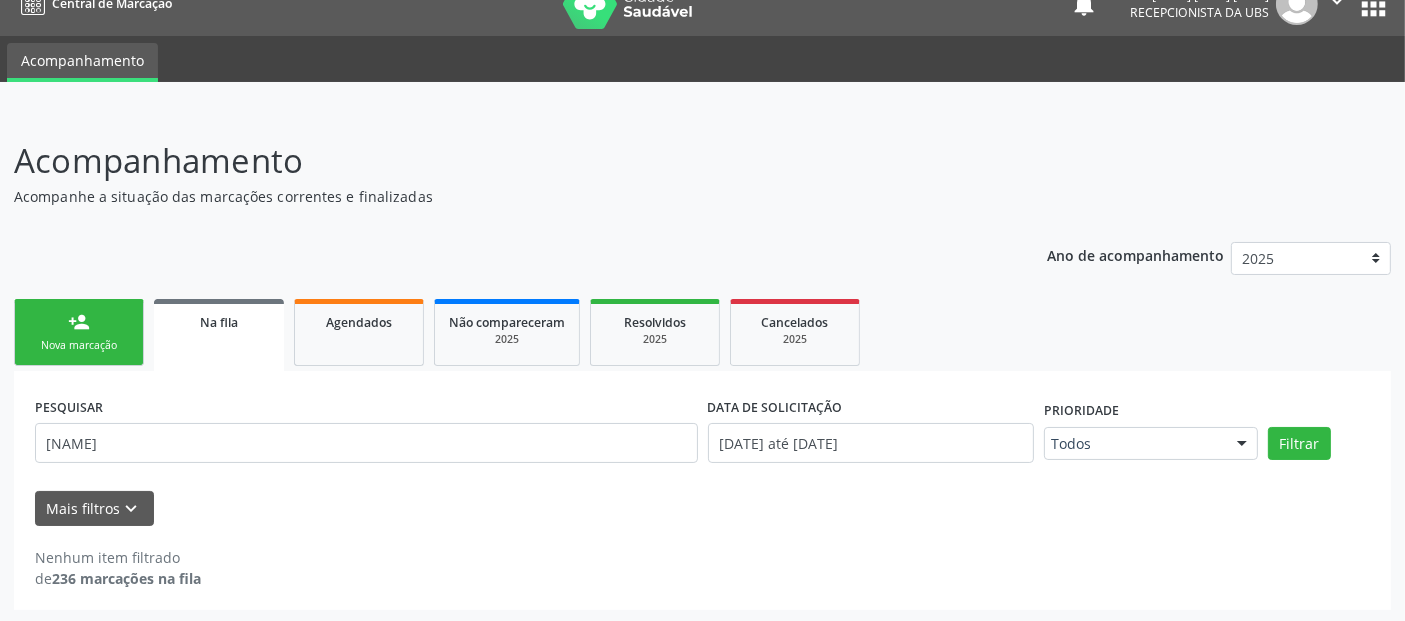 click on "person_add
Nova marcação" at bounding box center (79, 332) 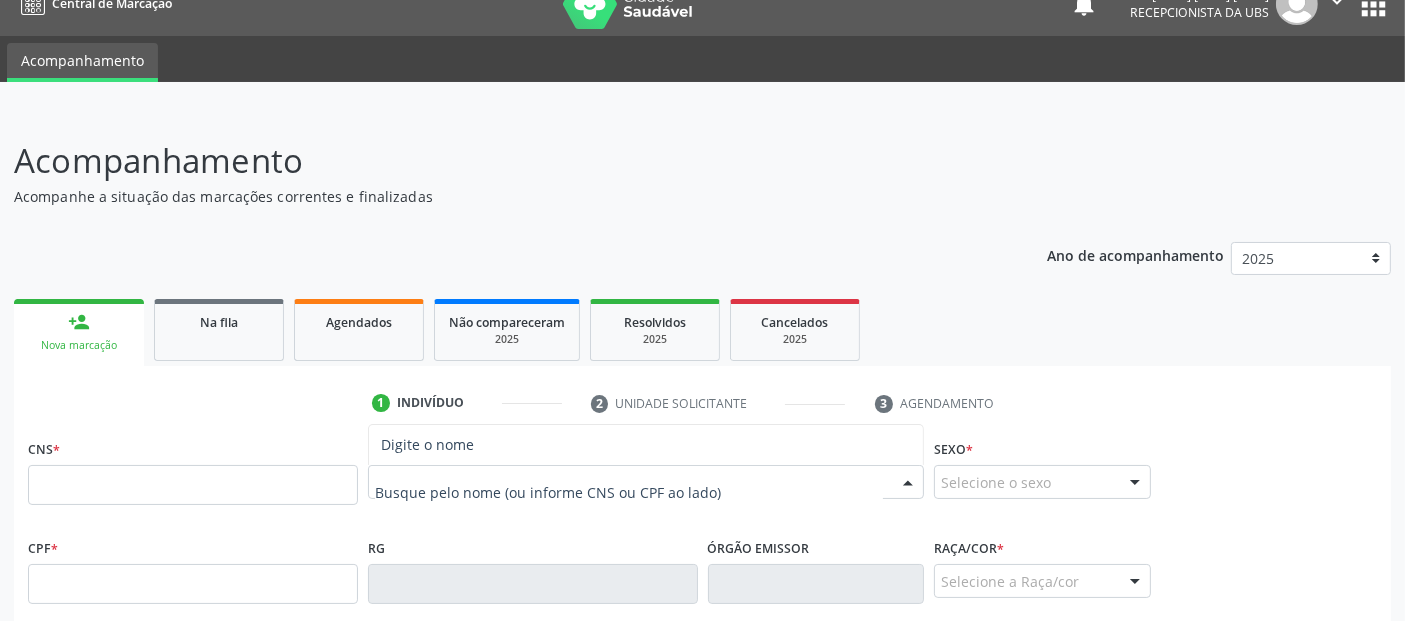 paste on "[FIRST] [LAST] [LAST] [LAST]" 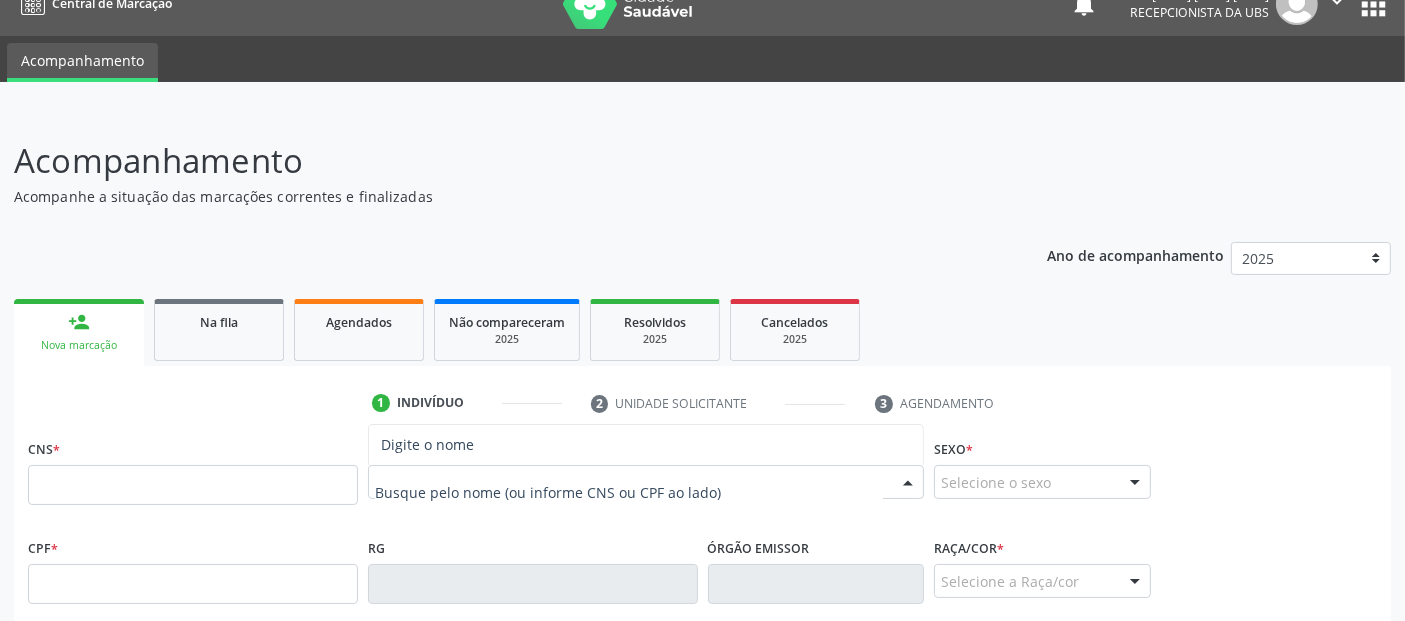type on "[FIRST] [LAST] [LAST] [LAST]" 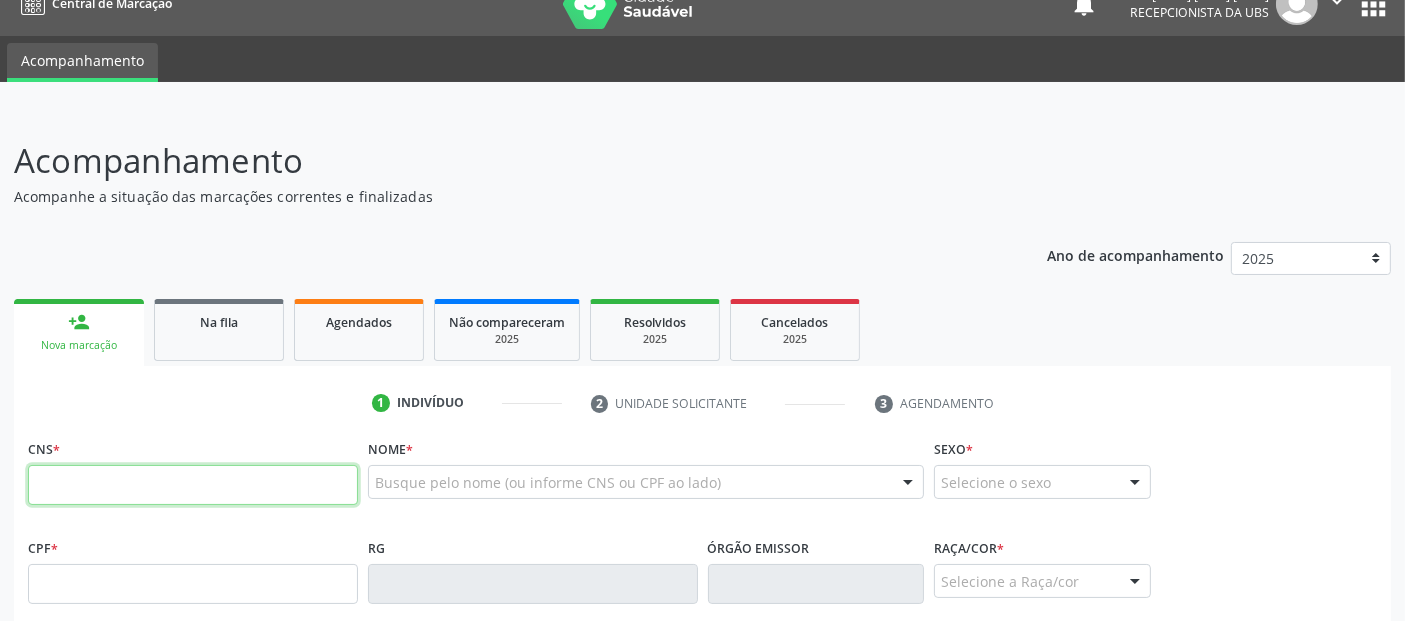 click at bounding box center [193, 485] 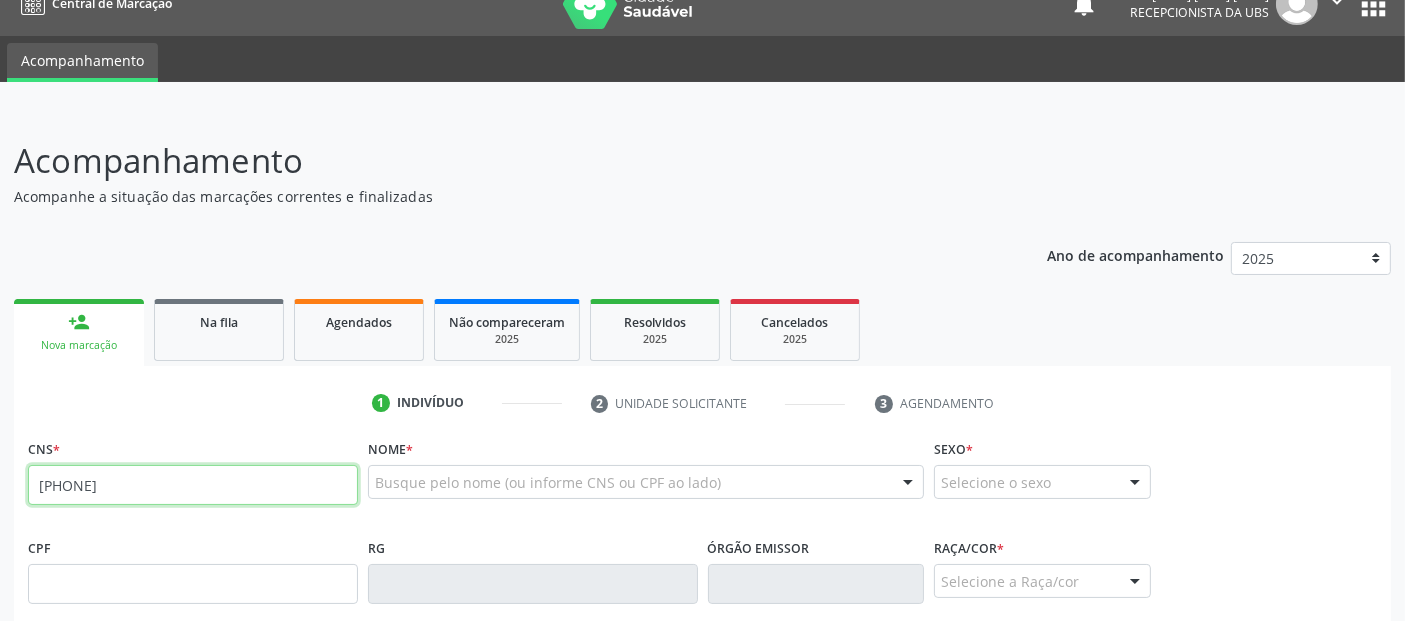 type on "[PHONE]" 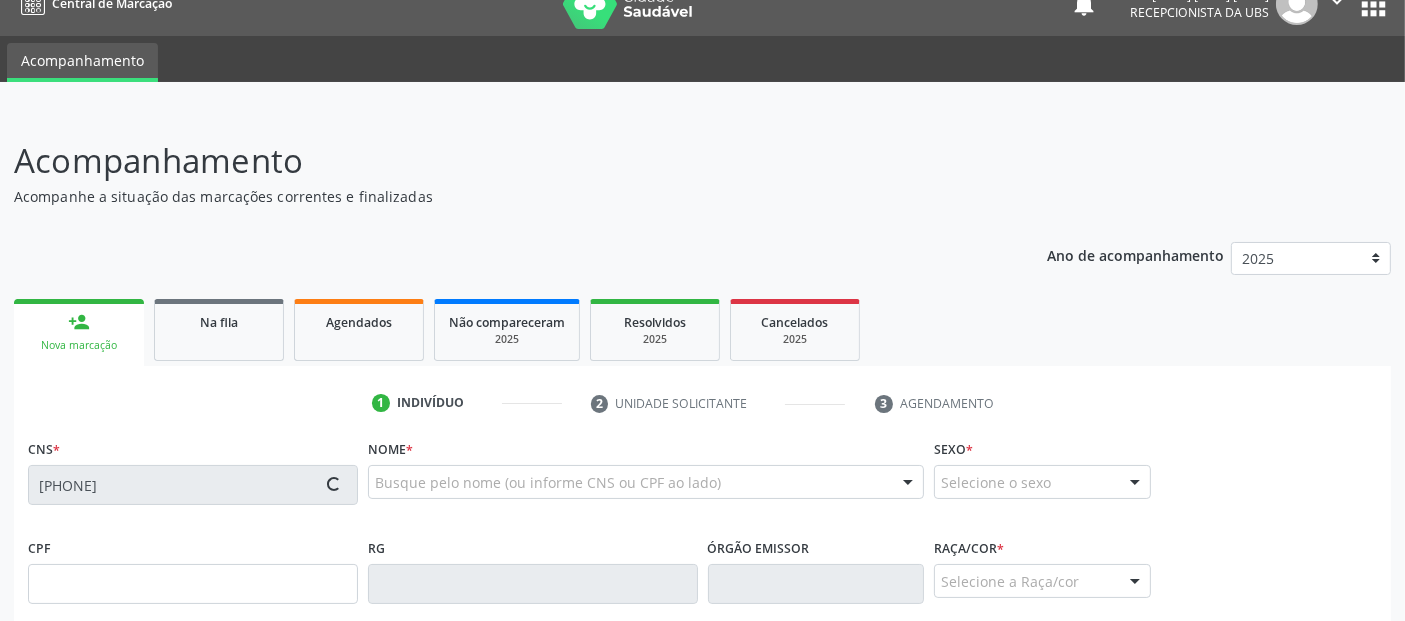 type on "[DATE]" 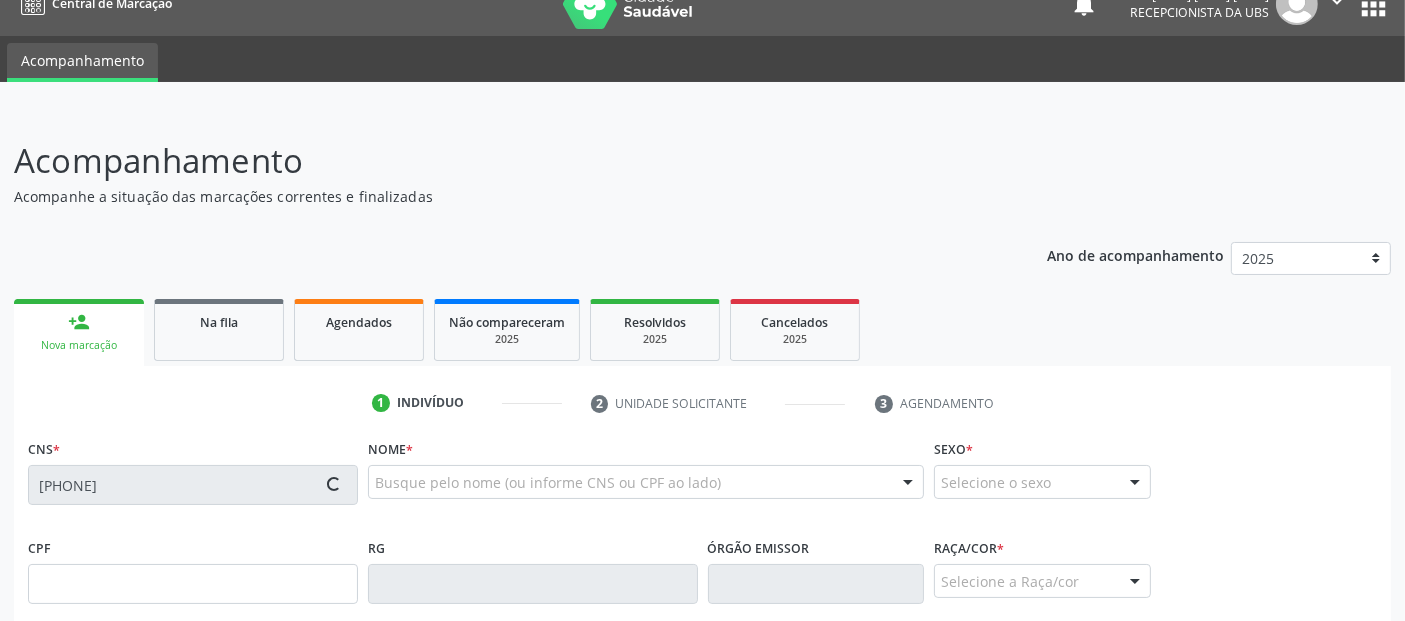 type on "[FIRST] [LAST] [LAST]" 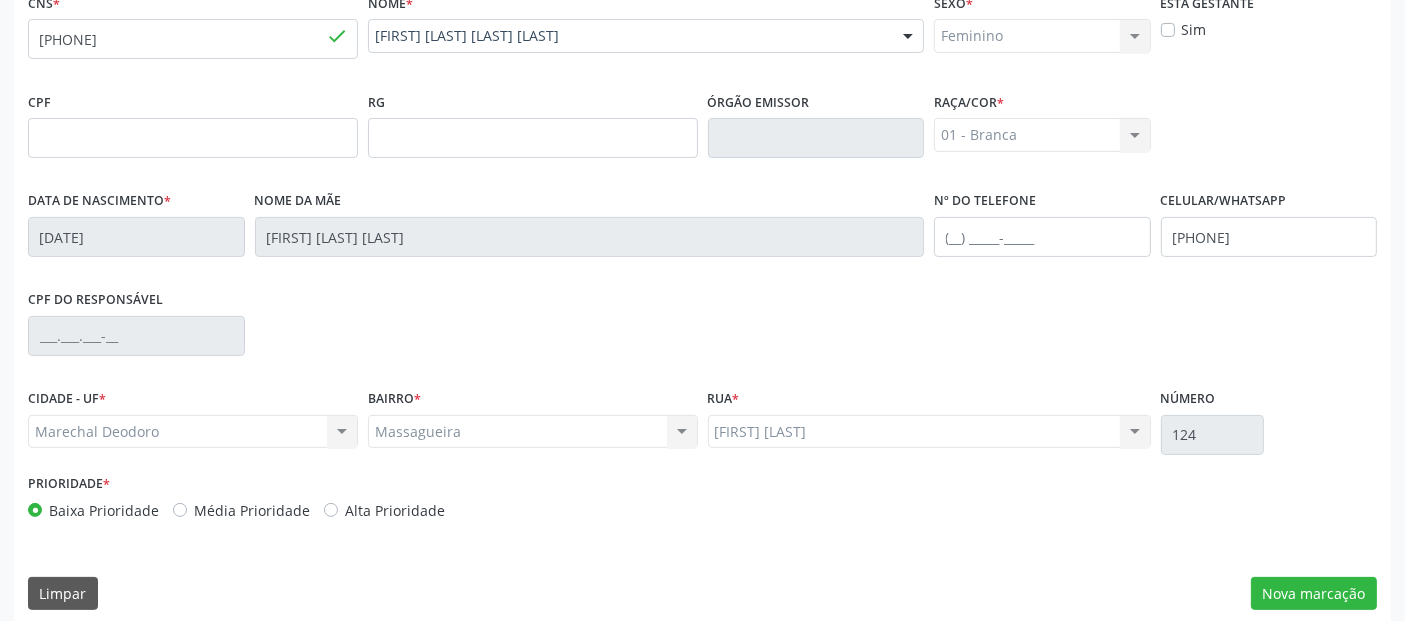 scroll, scrollTop: 489, scrollLeft: 0, axis: vertical 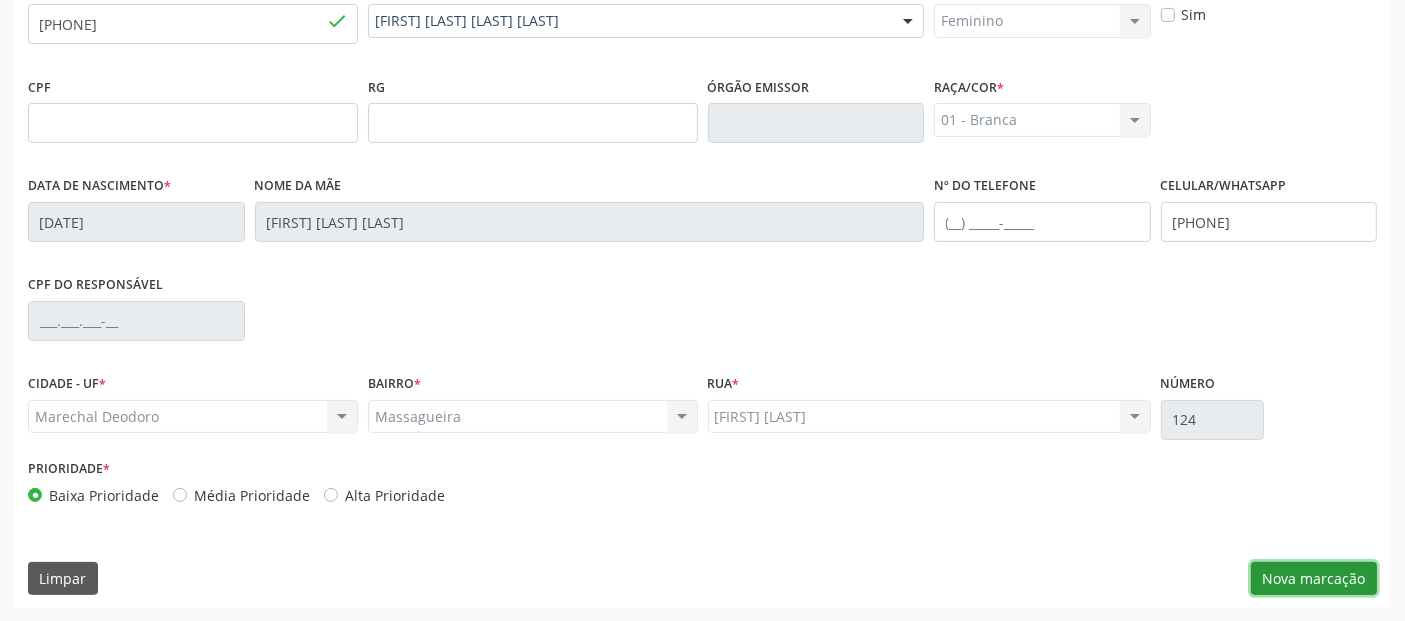 click on "Nova marcação" at bounding box center (1314, 579) 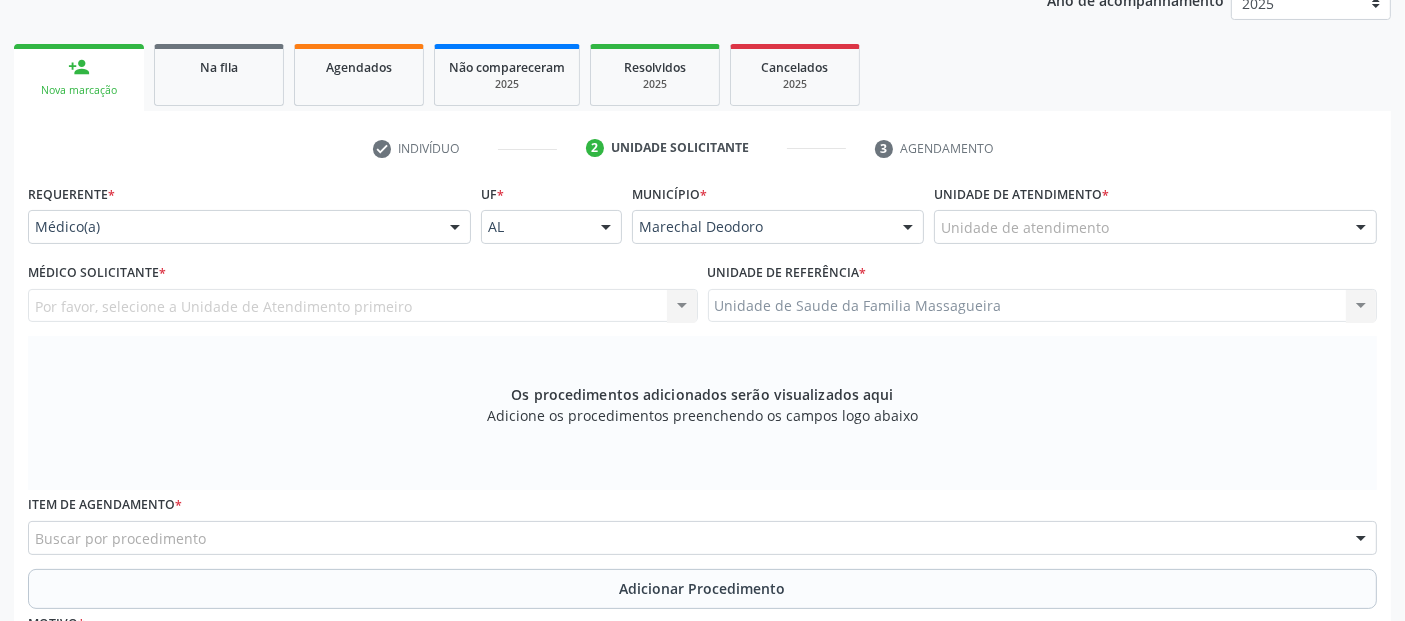 scroll, scrollTop: 285, scrollLeft: 0, axis: vertical 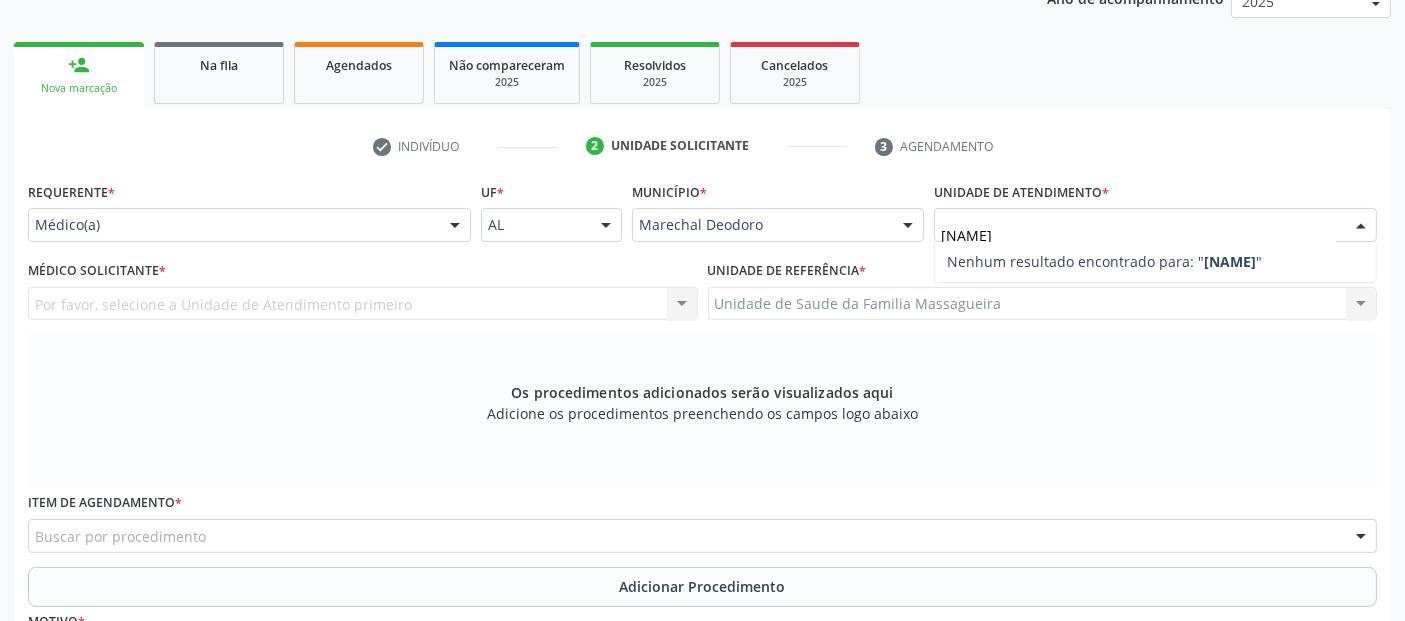 click on "[NAME]" at bounding box center (1138, 235) 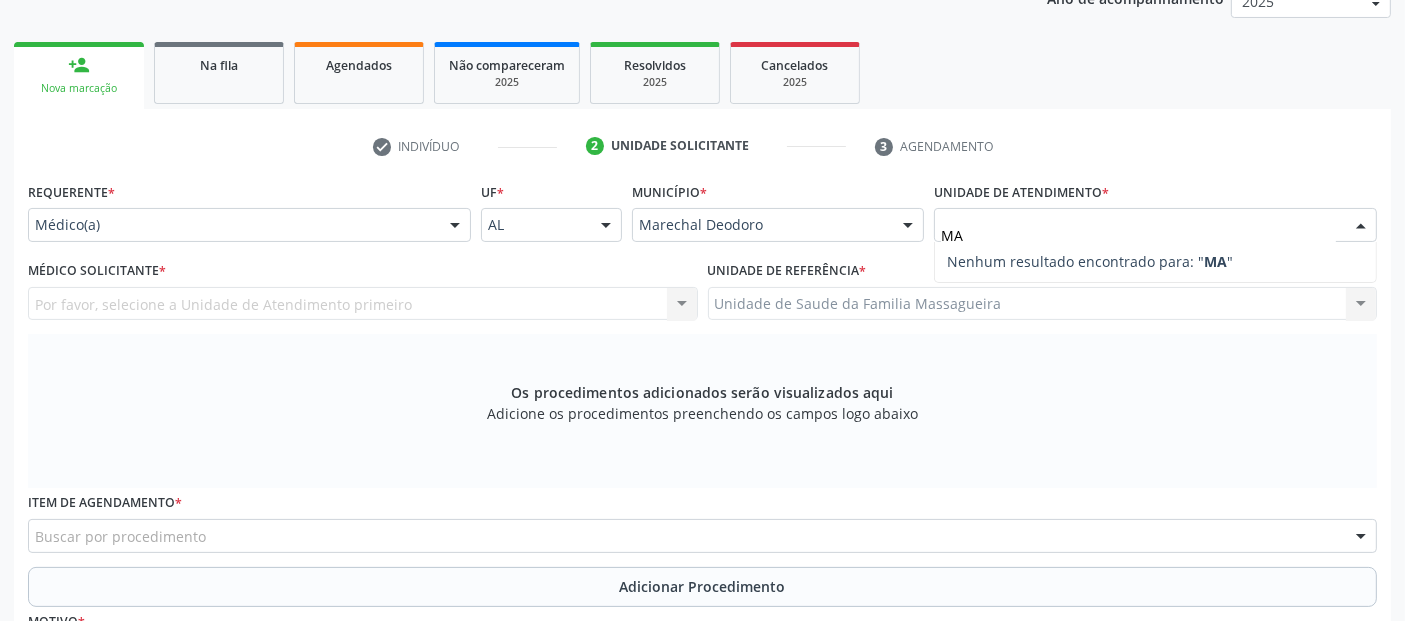 type on "M" 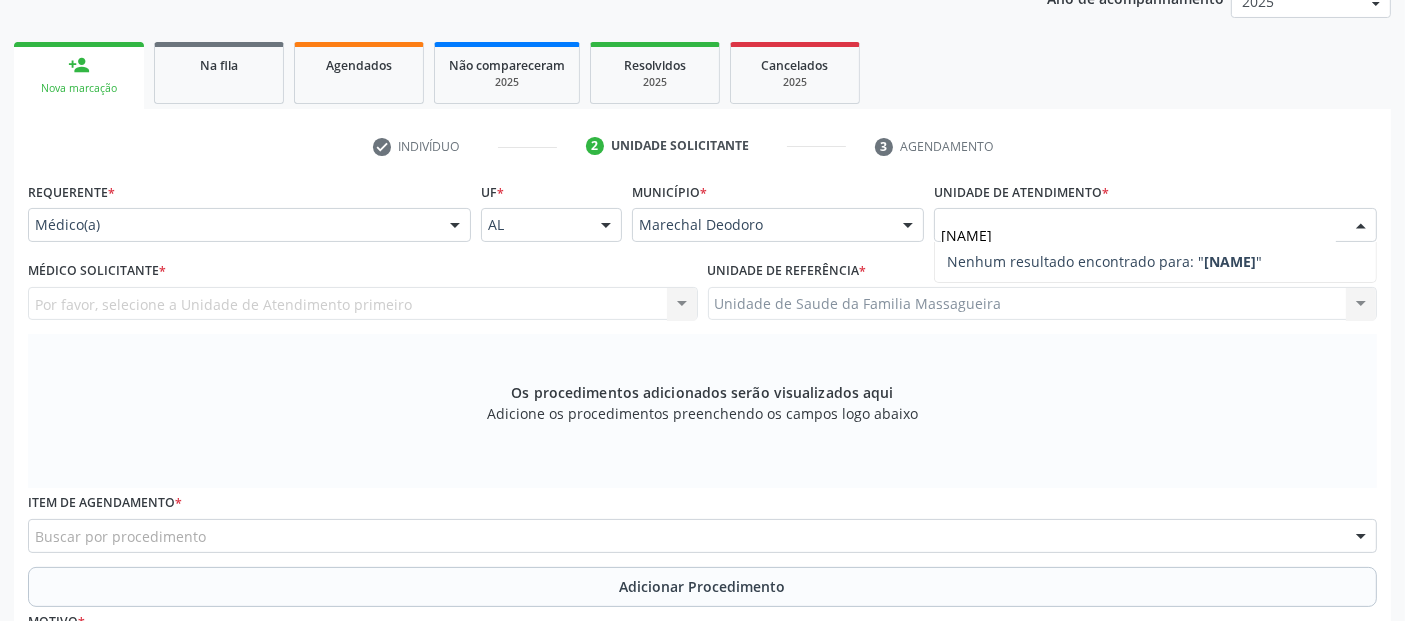 type on "[NAME]" 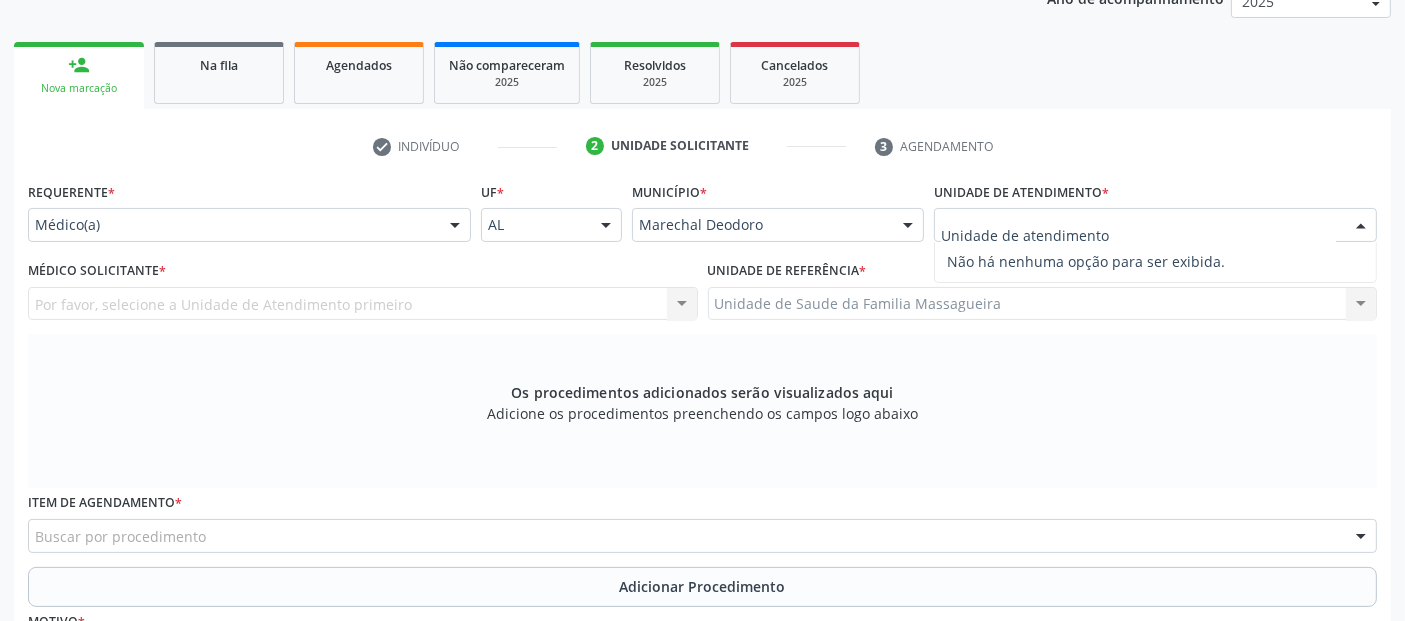 click at bounding box center (1138, 235) 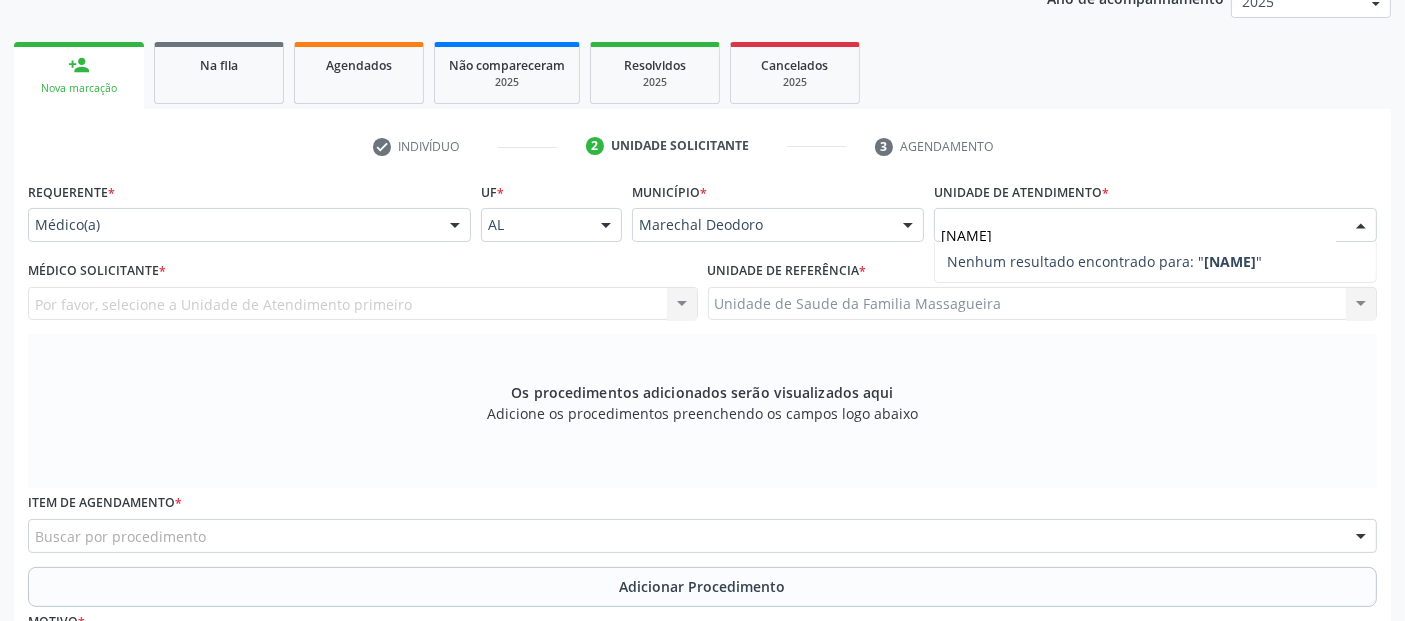 type on "[NAME]" 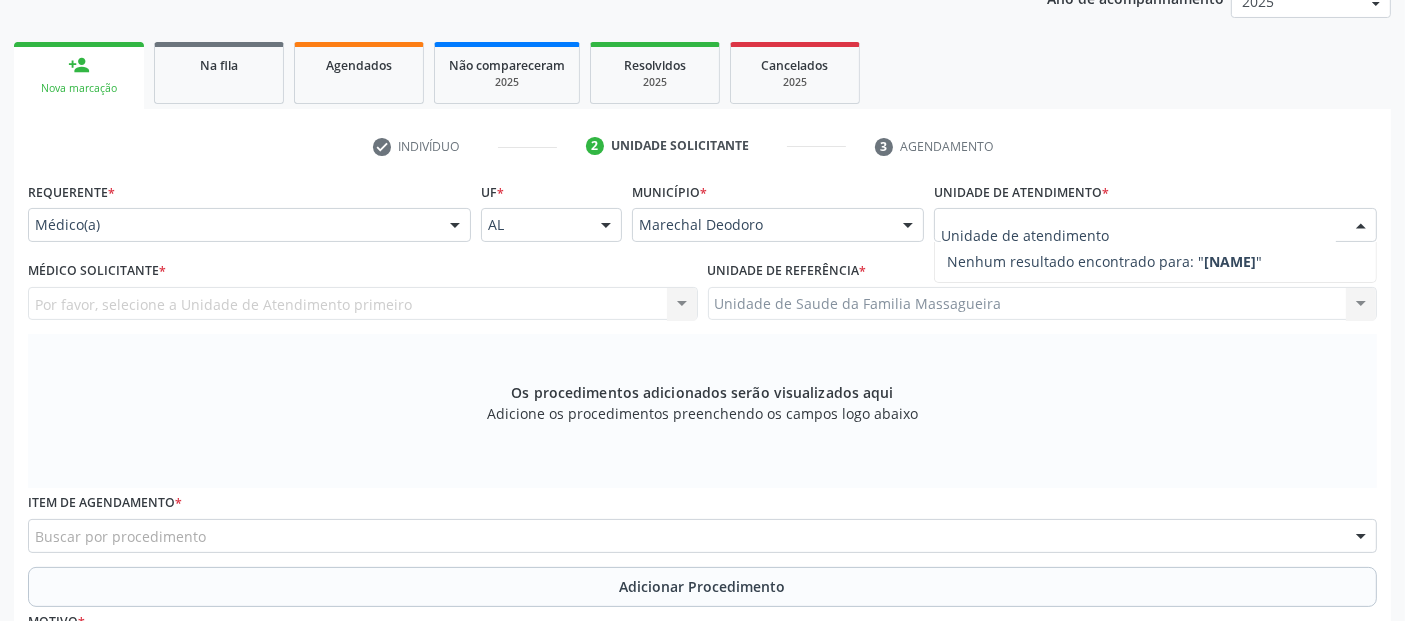 click on "Os procedimentos adicionados serão visualizados aqui
Adicione os procedimentos preenchendo os campos logo abaixo" at bounding box center [702, 411] 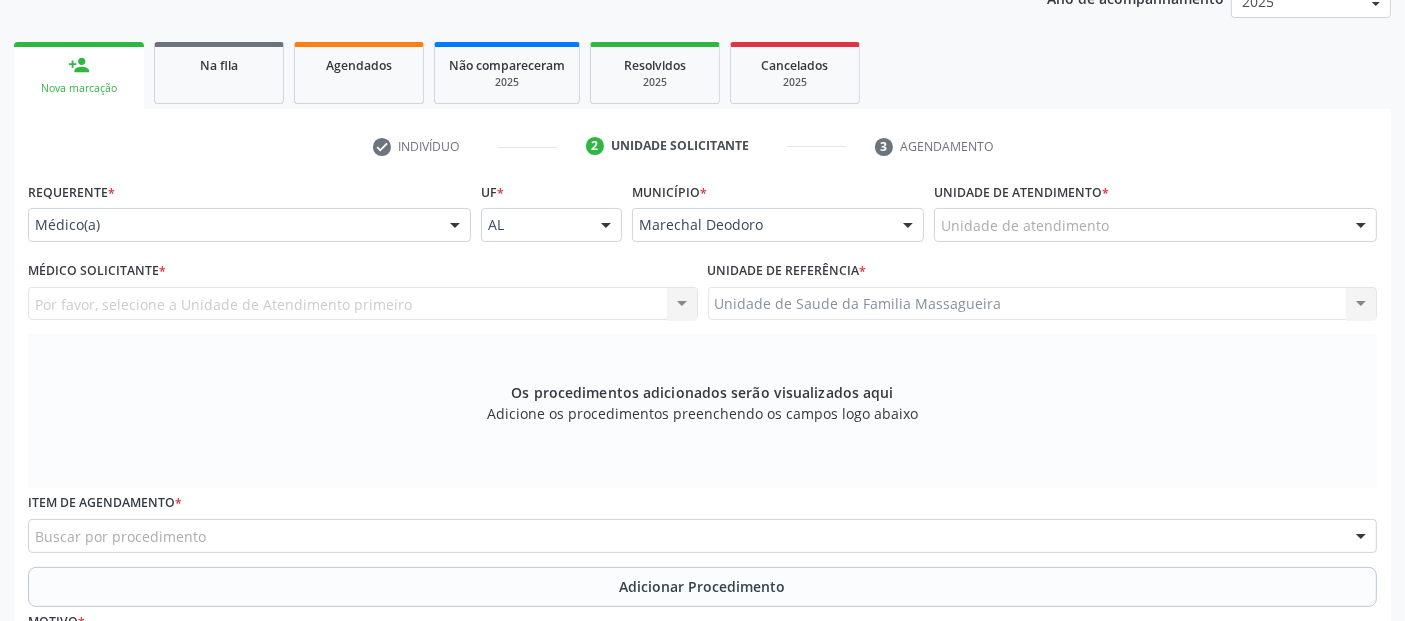 click on "Requerente
*
Médico(a)         Médico(a)   Enfermeiro(a)   Paciente
Nenhum resultado encontrado para: "   "
Não há nenhuma opção para ser exibida." at bounding box center [249, 209] 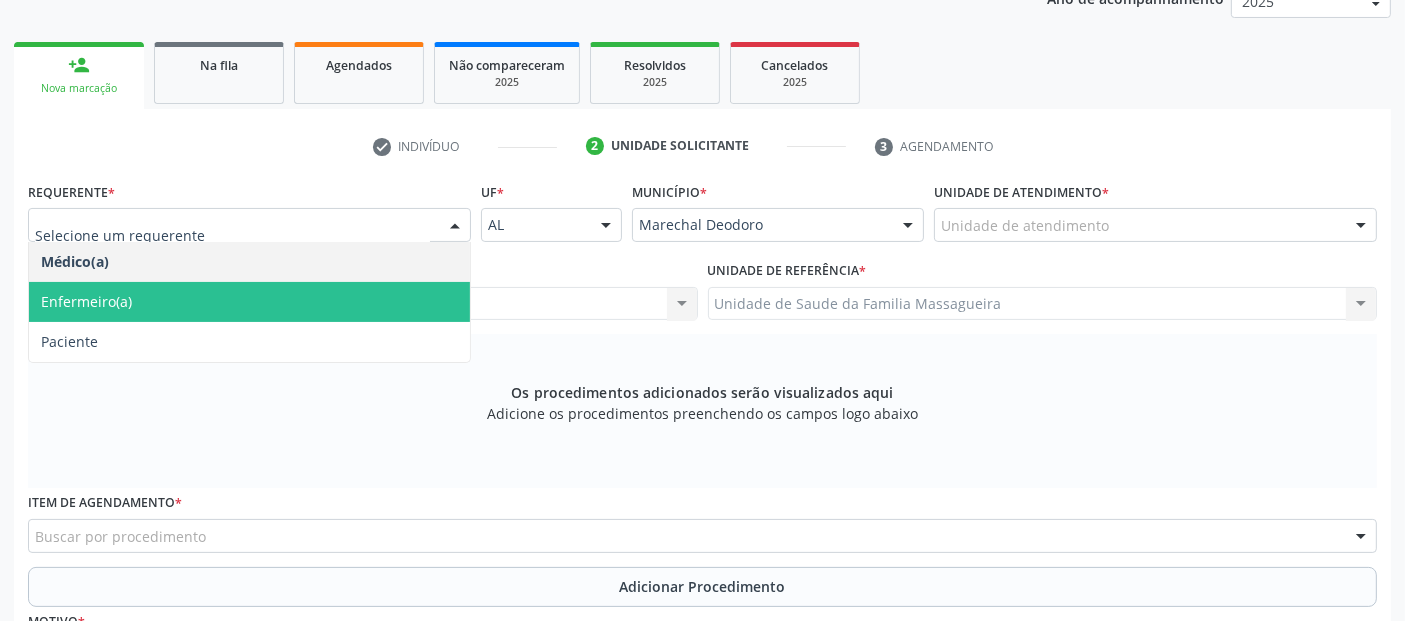 click on "Enfermeiro(a)" at bounding box center [249, 302] 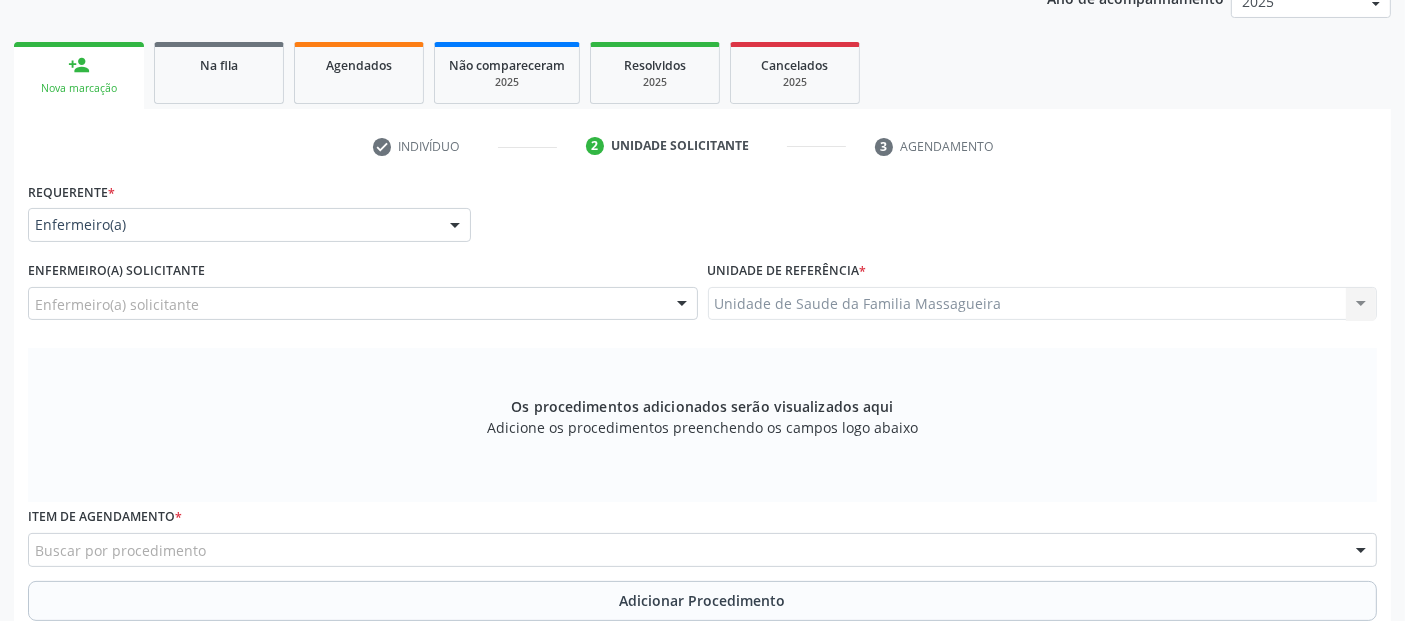 click on "Enfermeiro(a) solicitante
Enfermeiro(a) solicitante
Nenhum resultado encontrado para: "   "
Não há nenhuma opção para ser exibida." at bounding box center (363, 295) 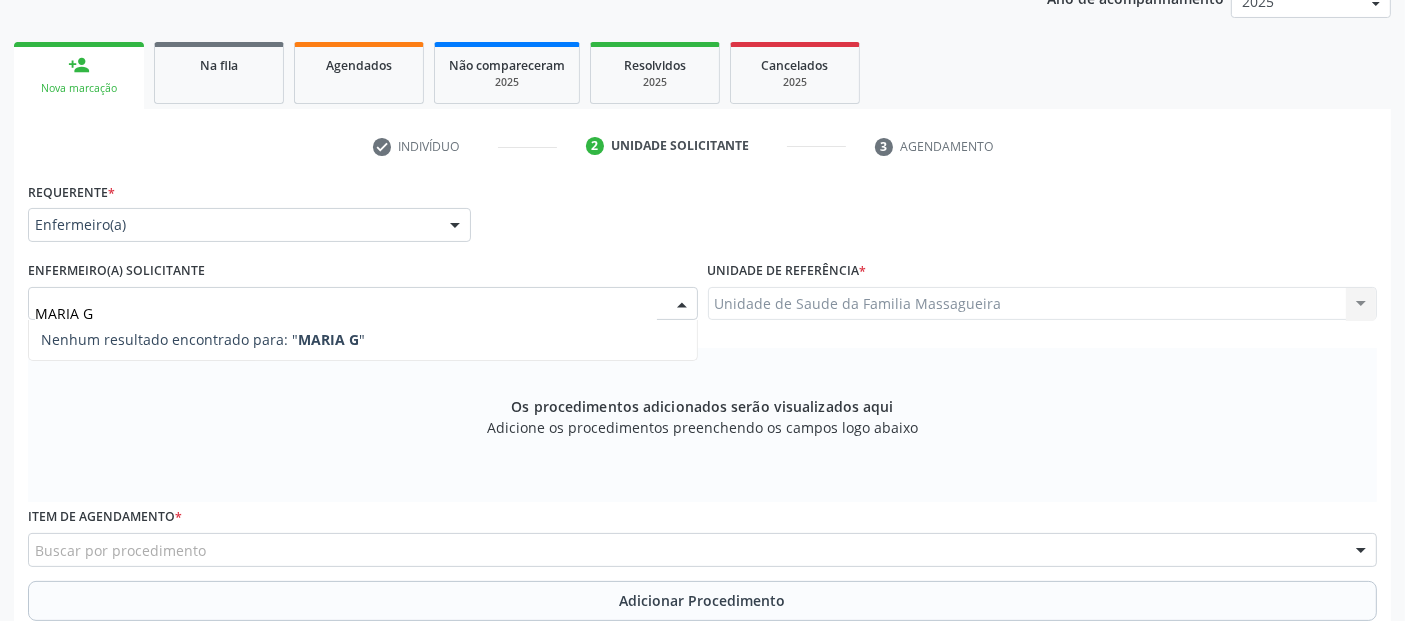 type on "[FIRST] [LAST]" 